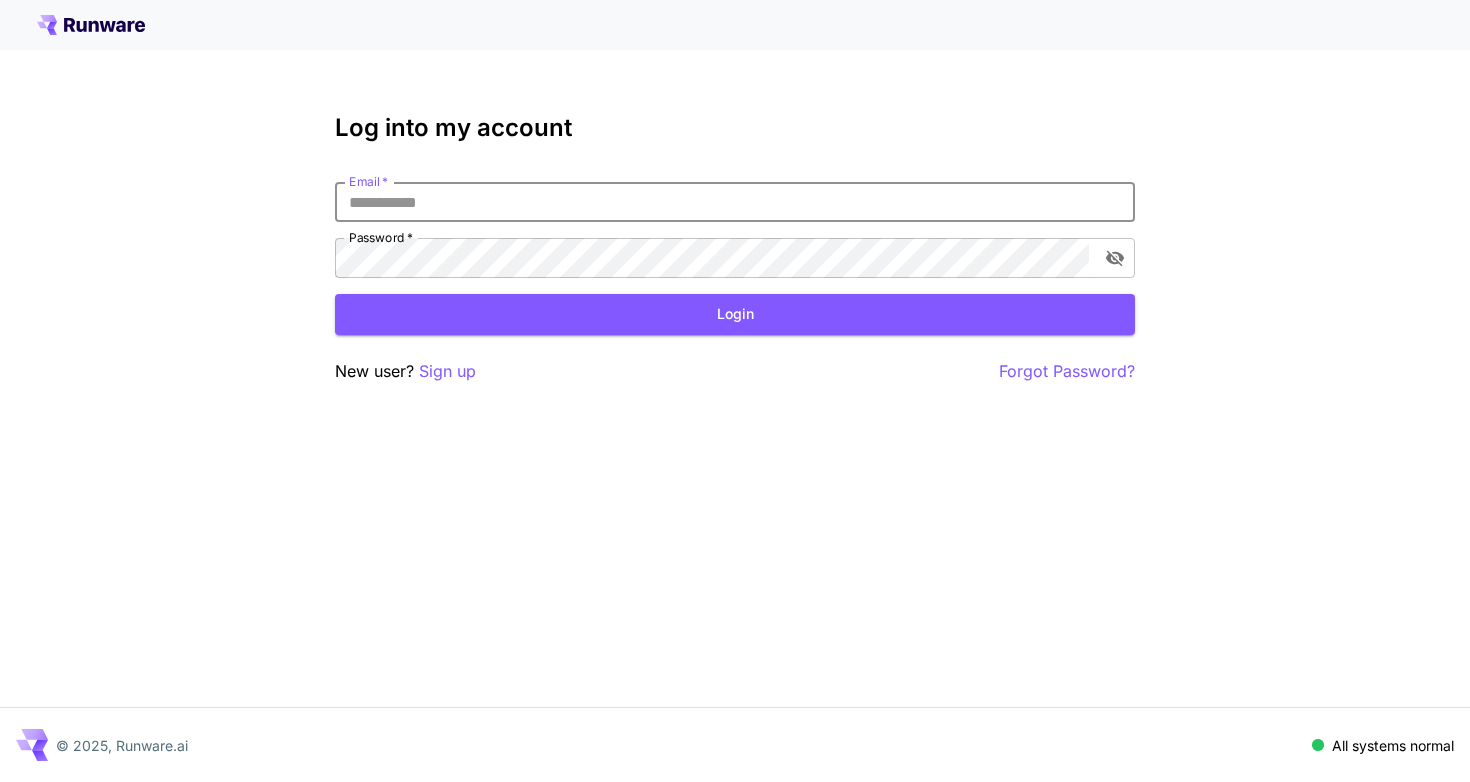 scroll, scrollTop: 0, scrollLeft: 0, axis: both 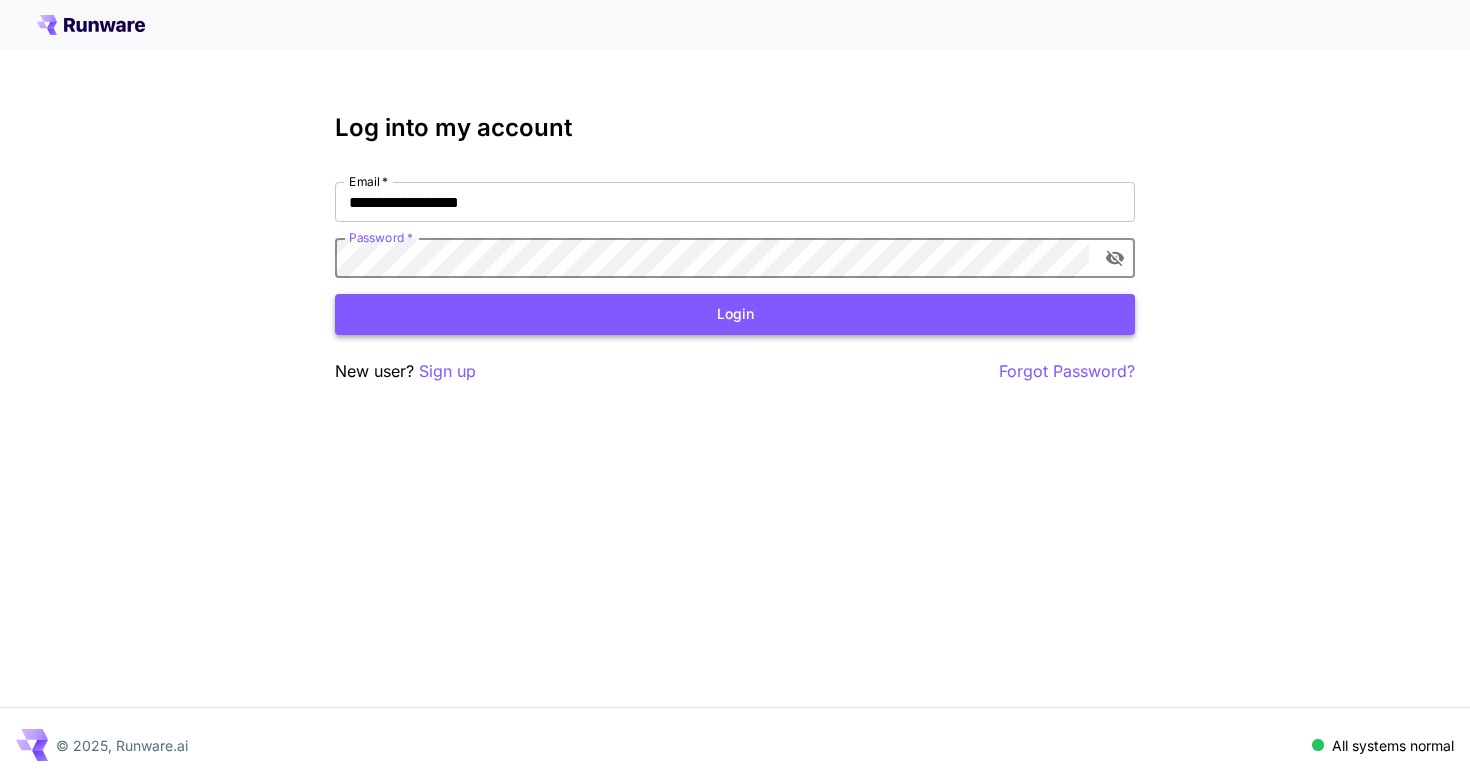 click on "Login" at bounding box center [735, 314] 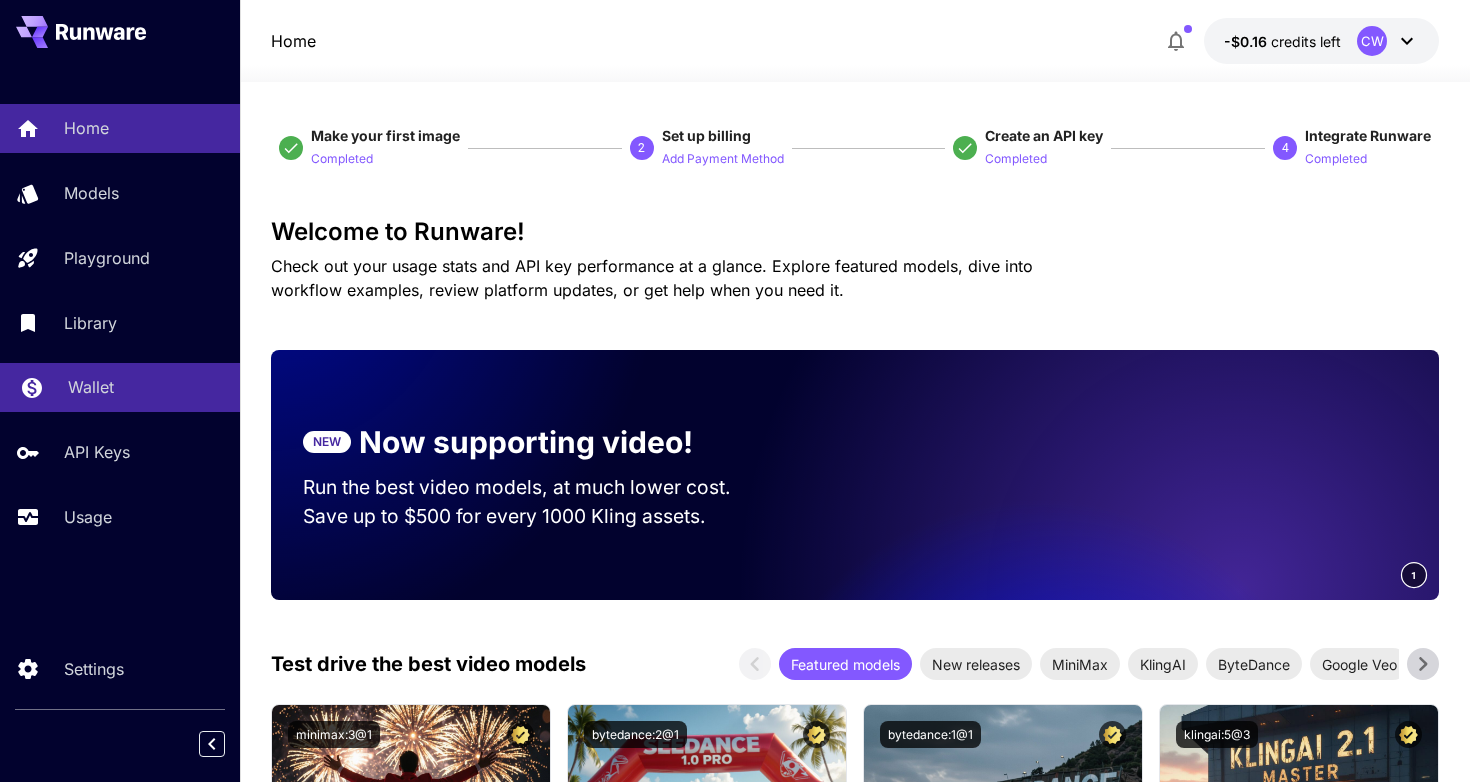 click on "Wallet" at bounding box center (91, 387) 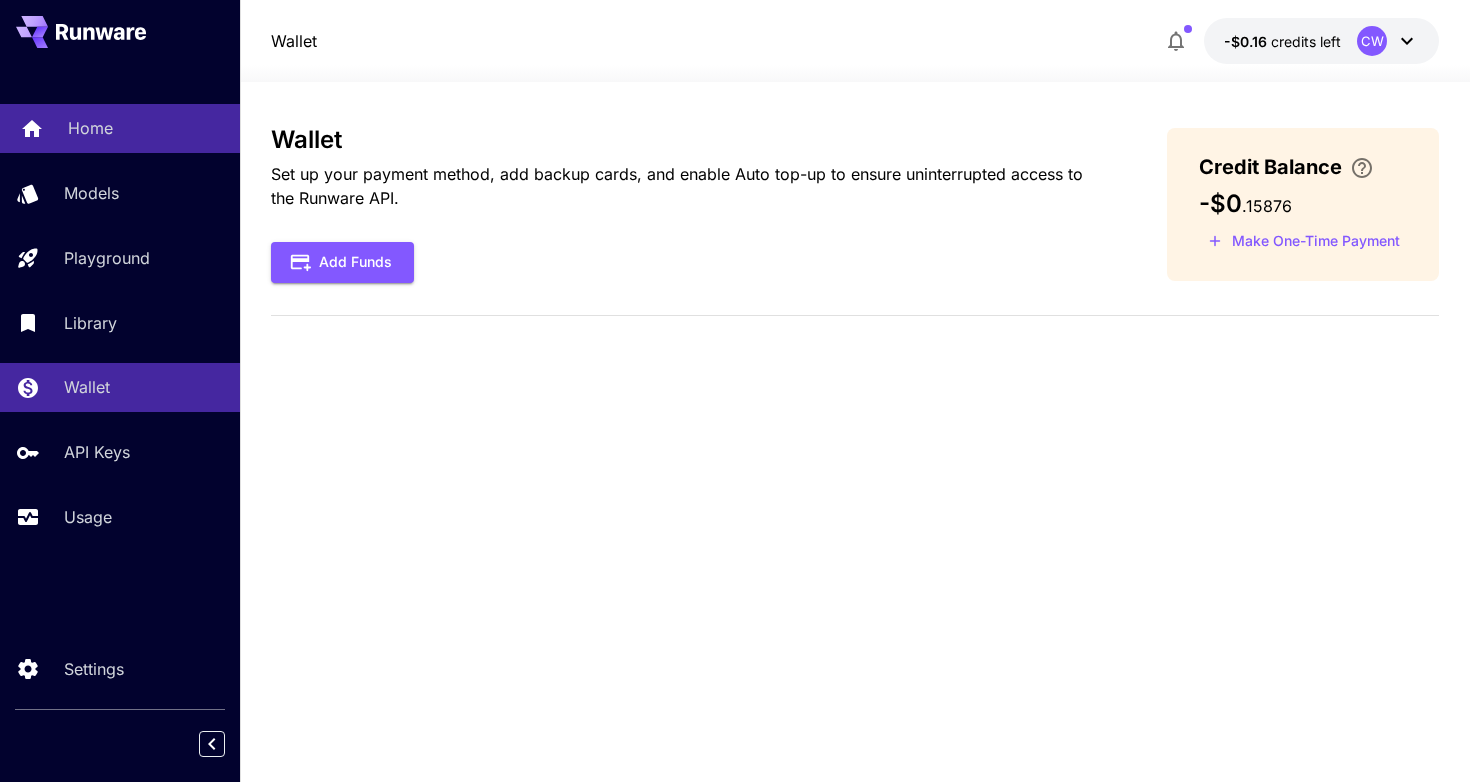 click on "Home" at bounding box center (120, 128) 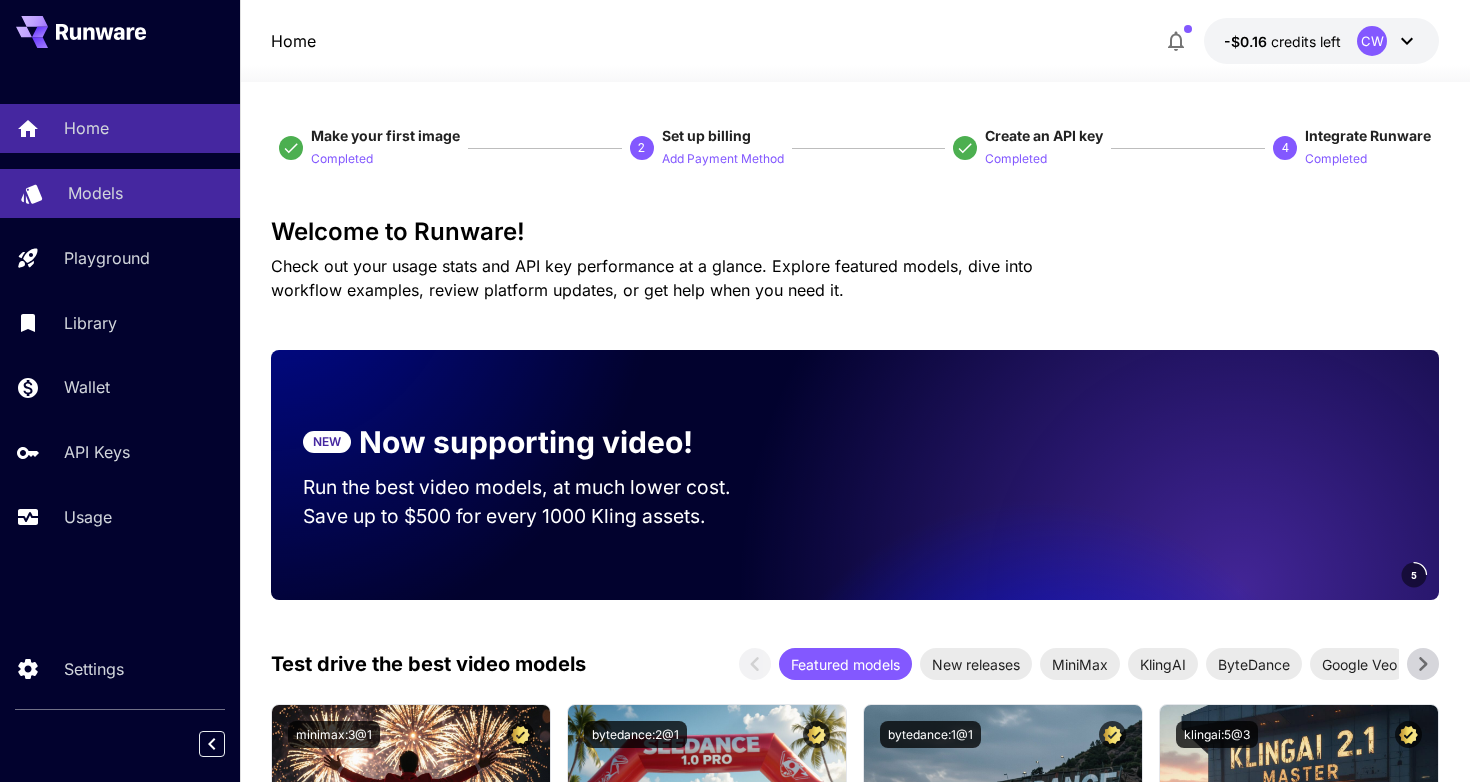 click on "Models" at bounding box center [120, 193] 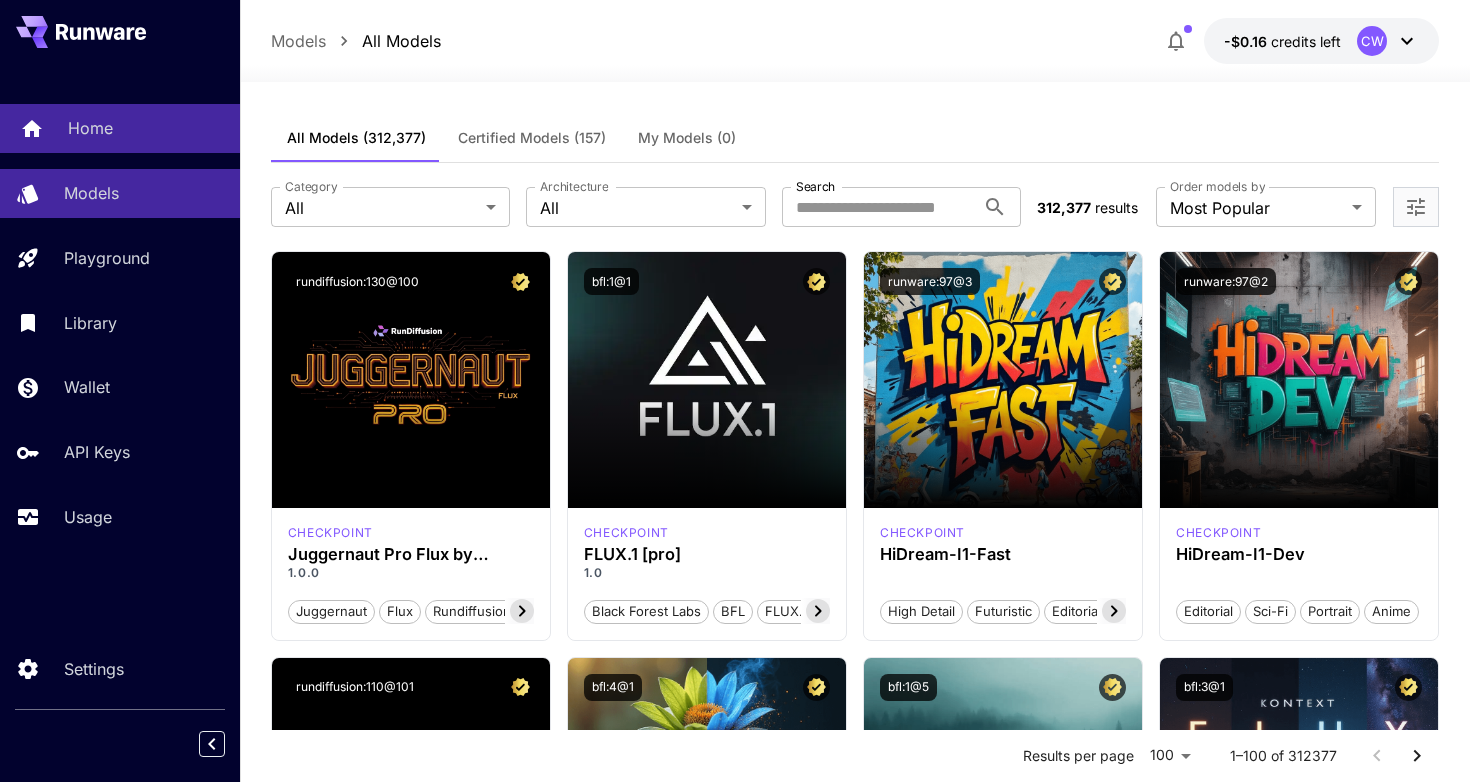 click on "Home" at bounding box center (90, 128) 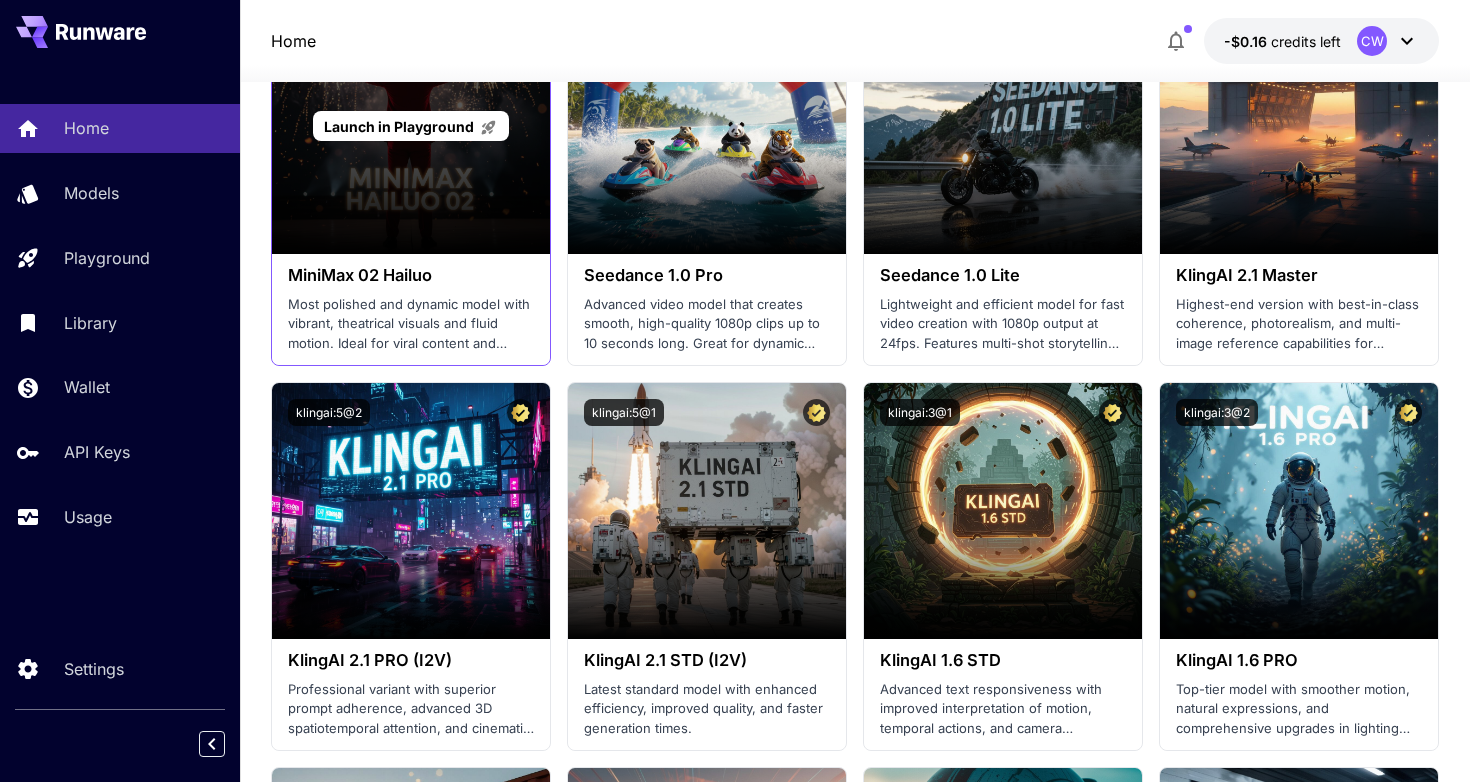 scroll, scrollTop: 827, scrollLeft: 0, axis: vertical 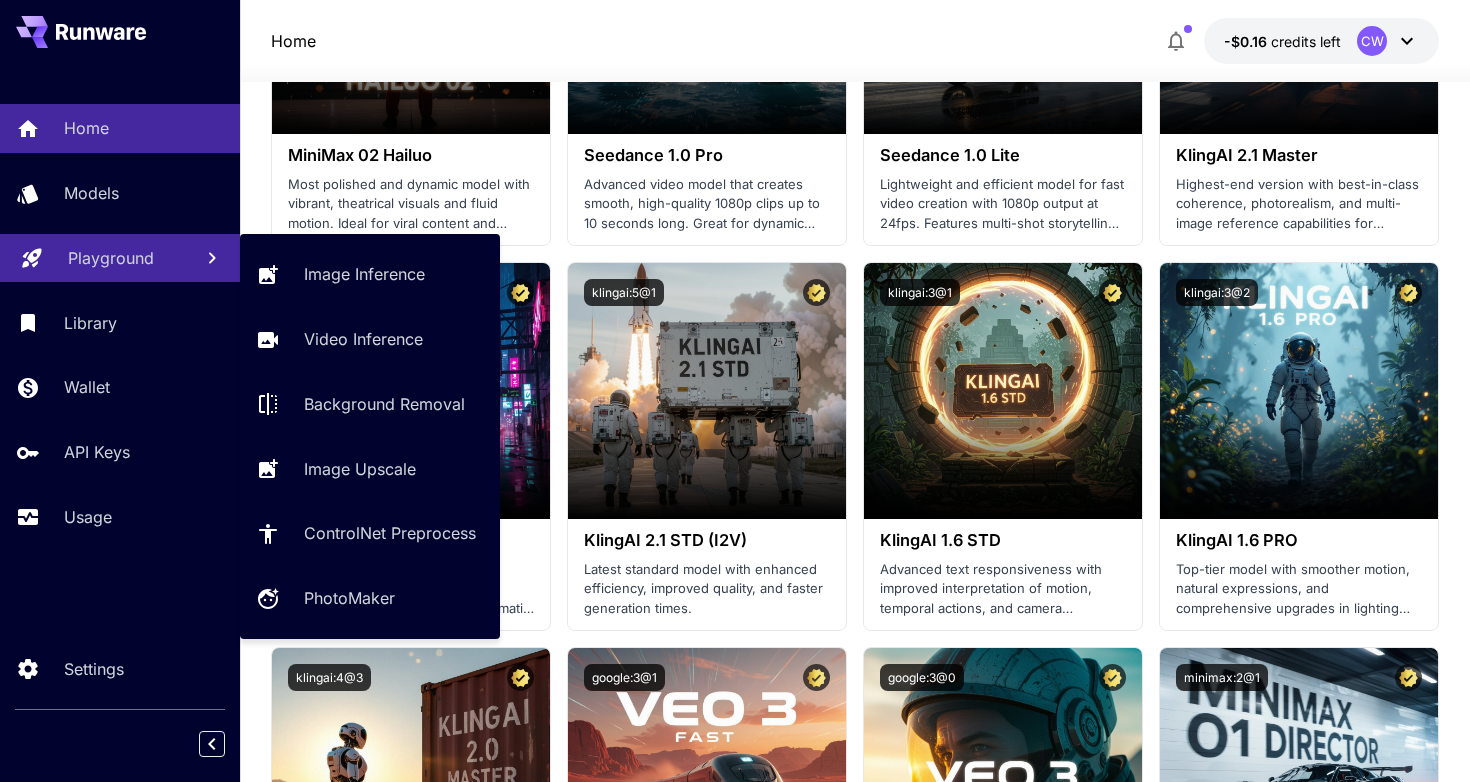 click on "Playground" at bounding box center (111, 258) 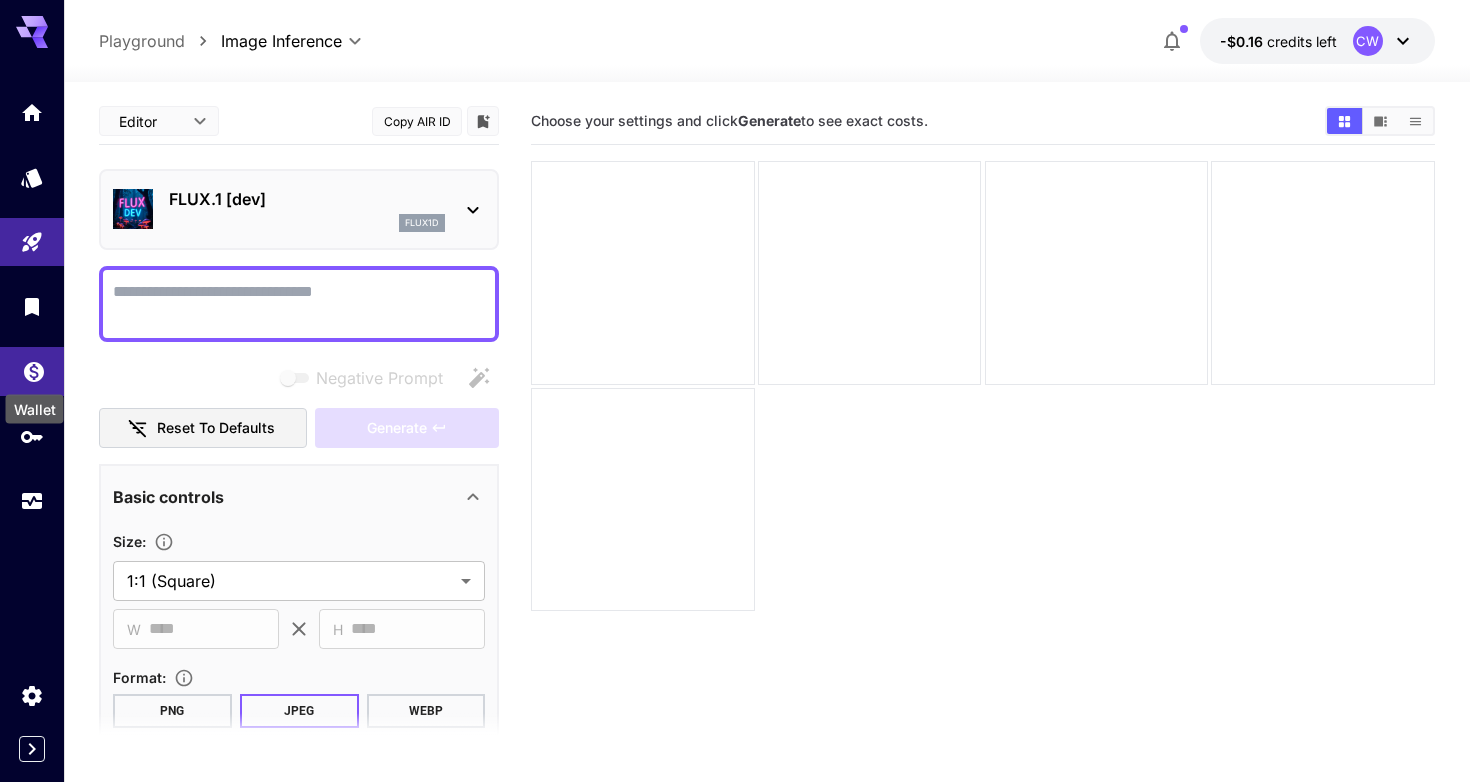 click 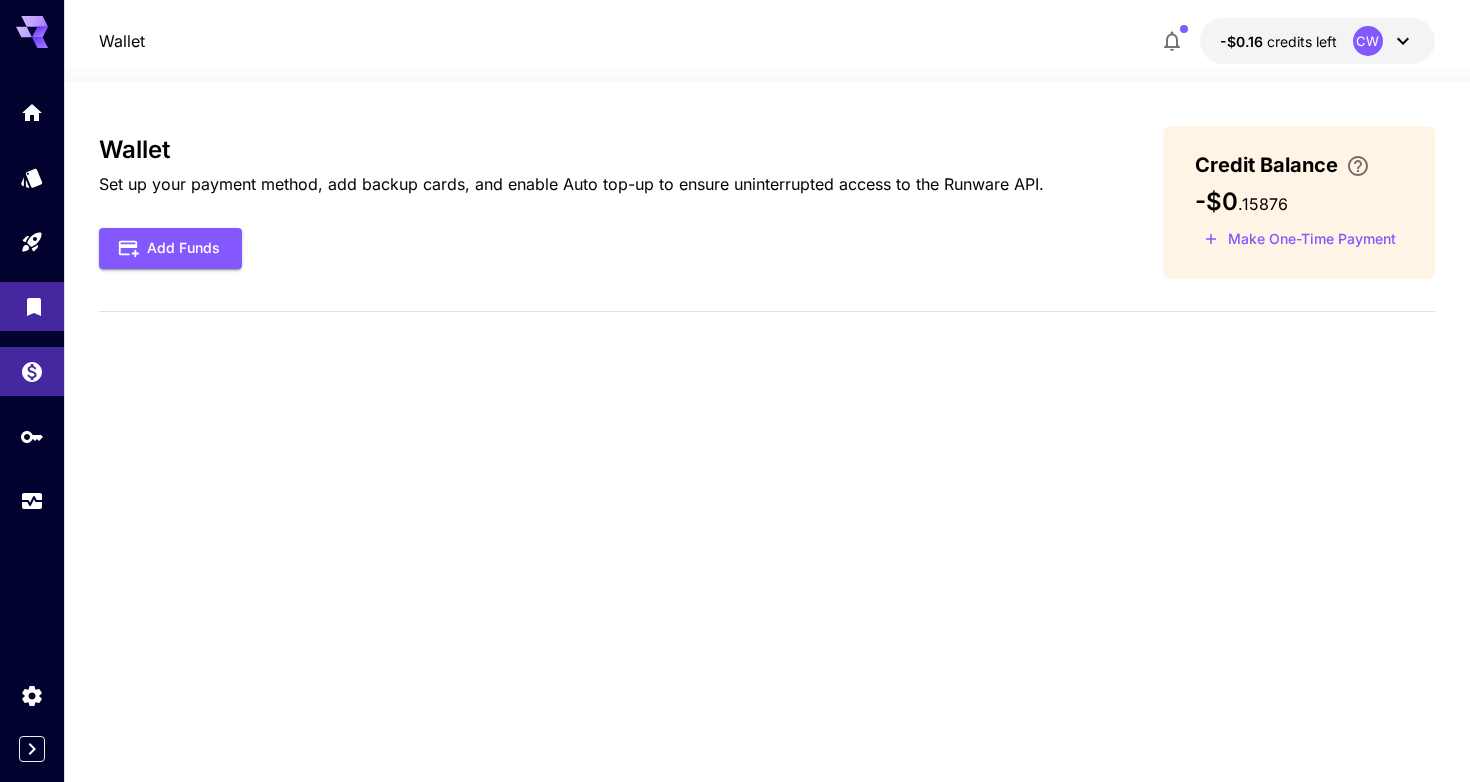 click at bounding box center (32, 306) 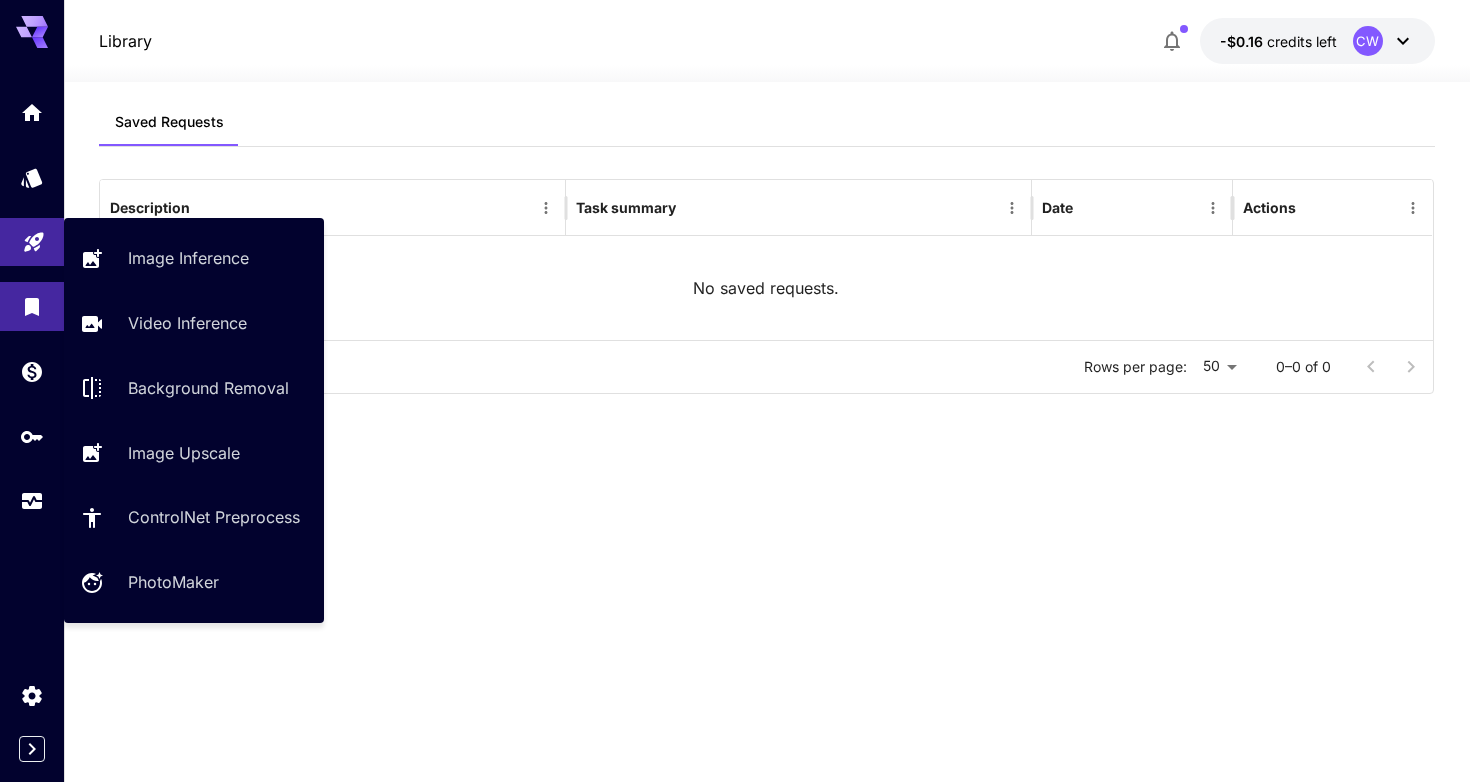 click at bounding box center (32, 242) 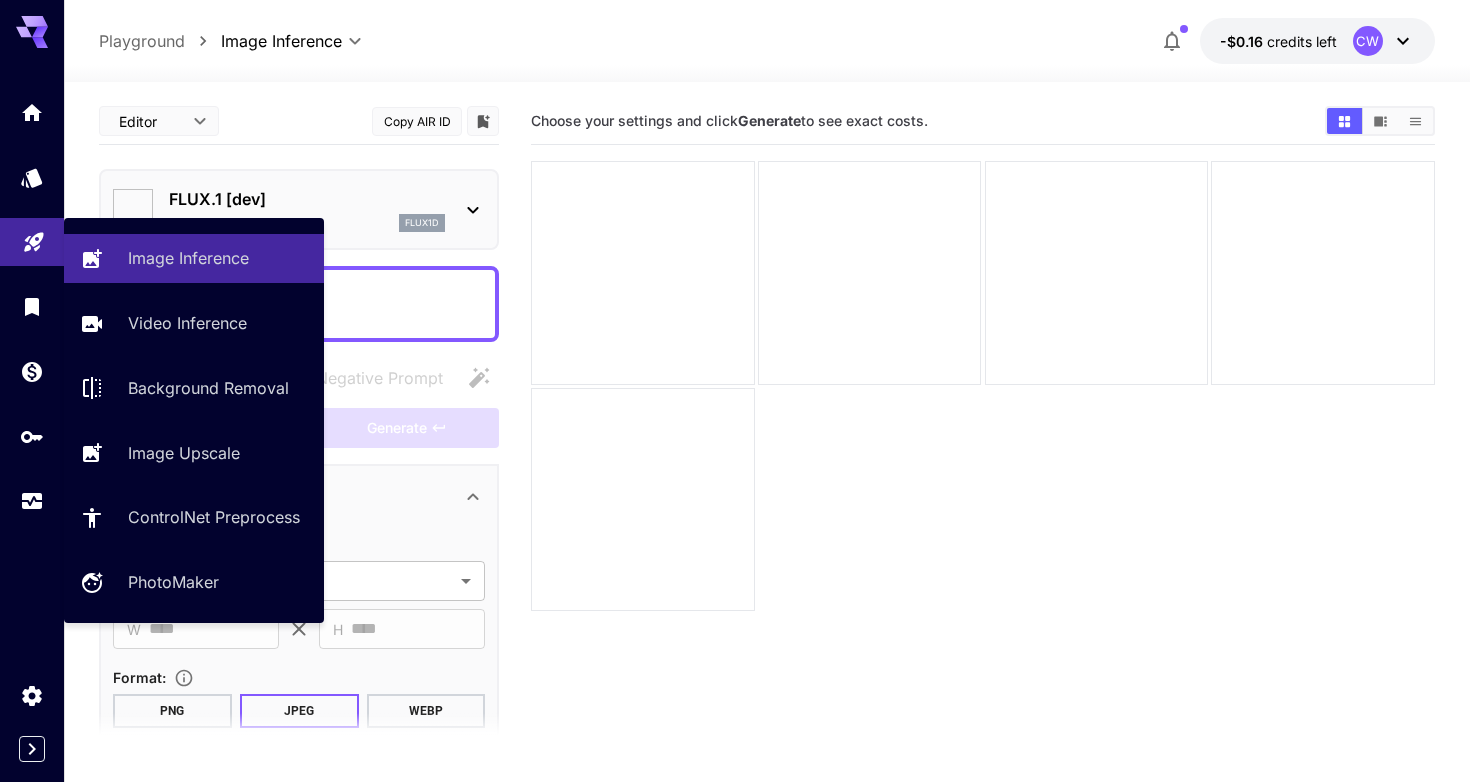 type on "**********" 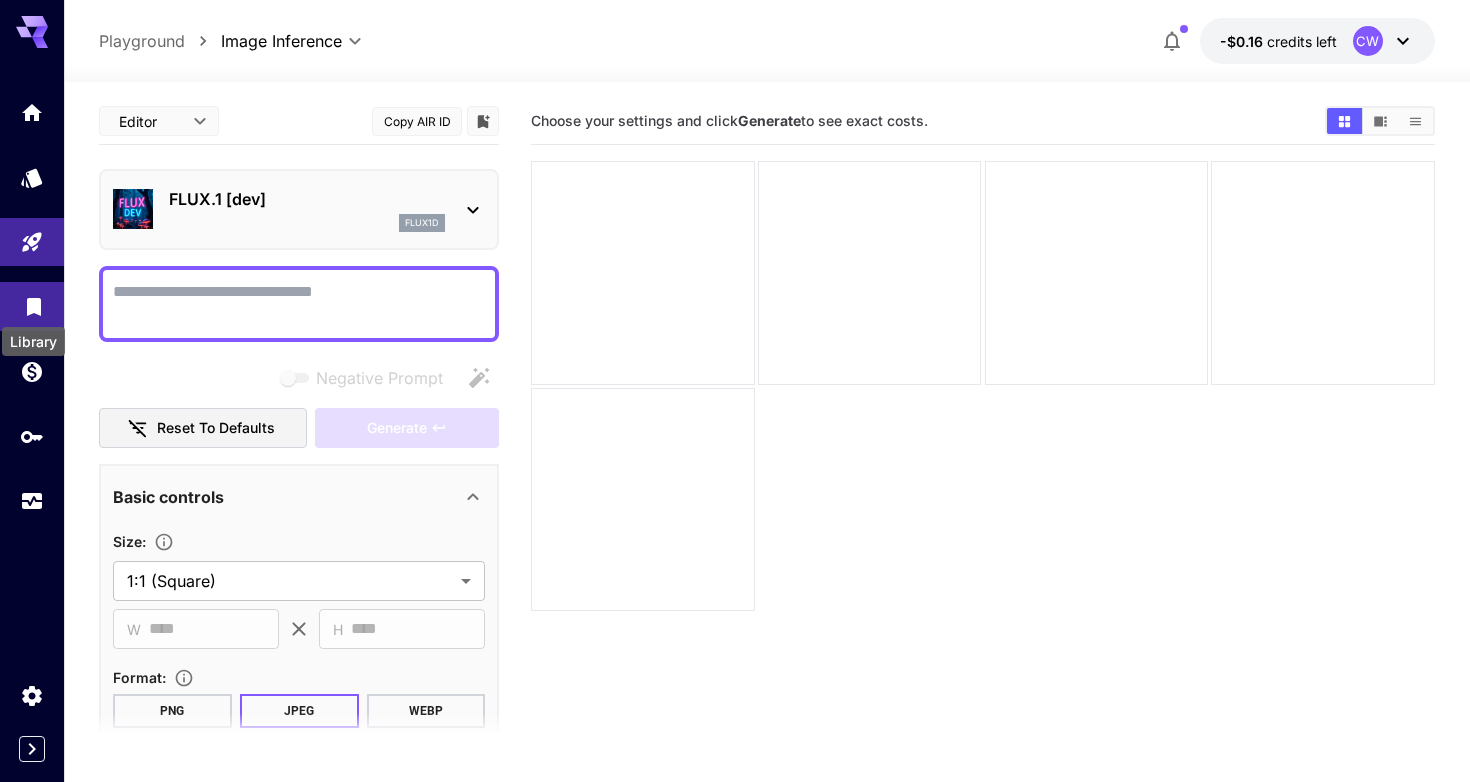 click 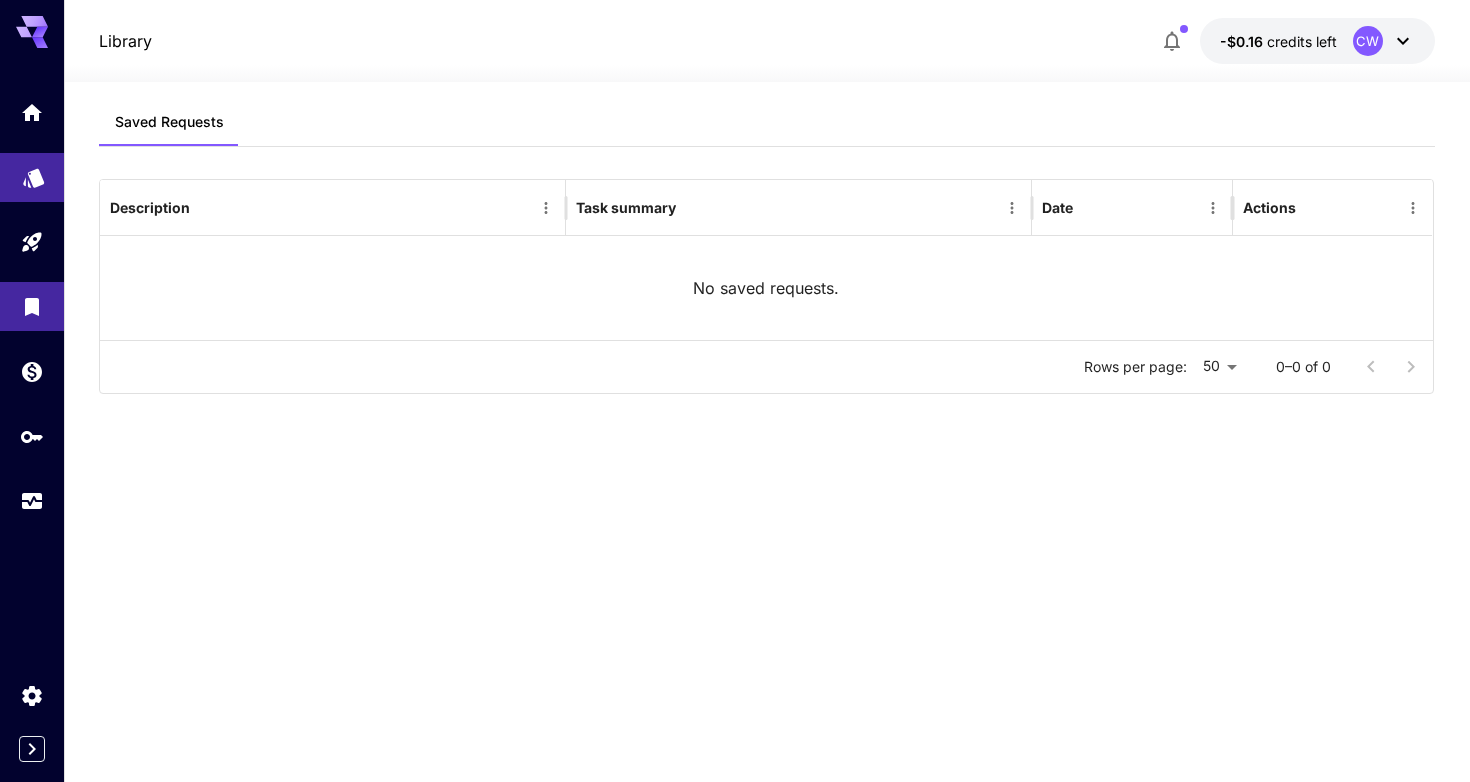 click at bounding box center [32, 177] 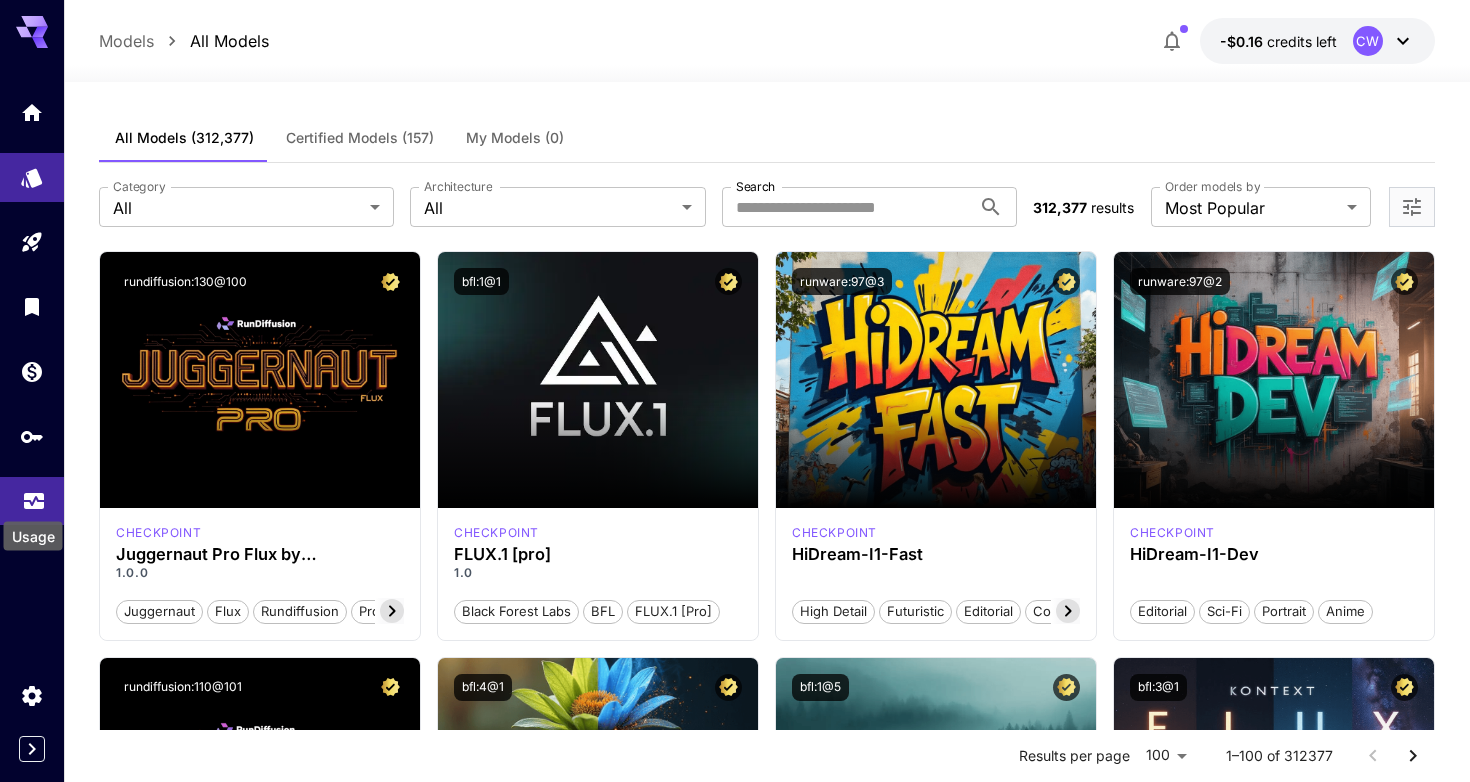 click 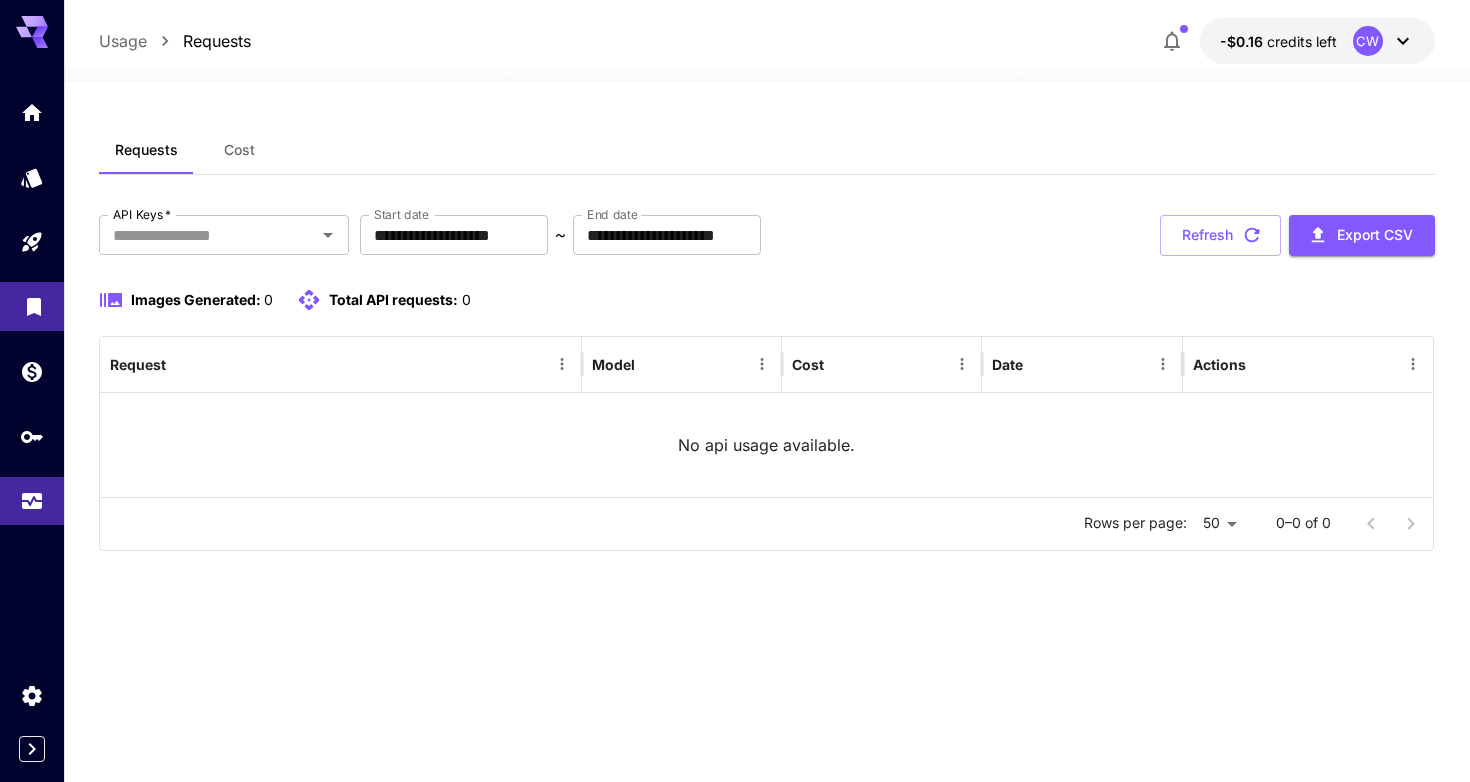 click 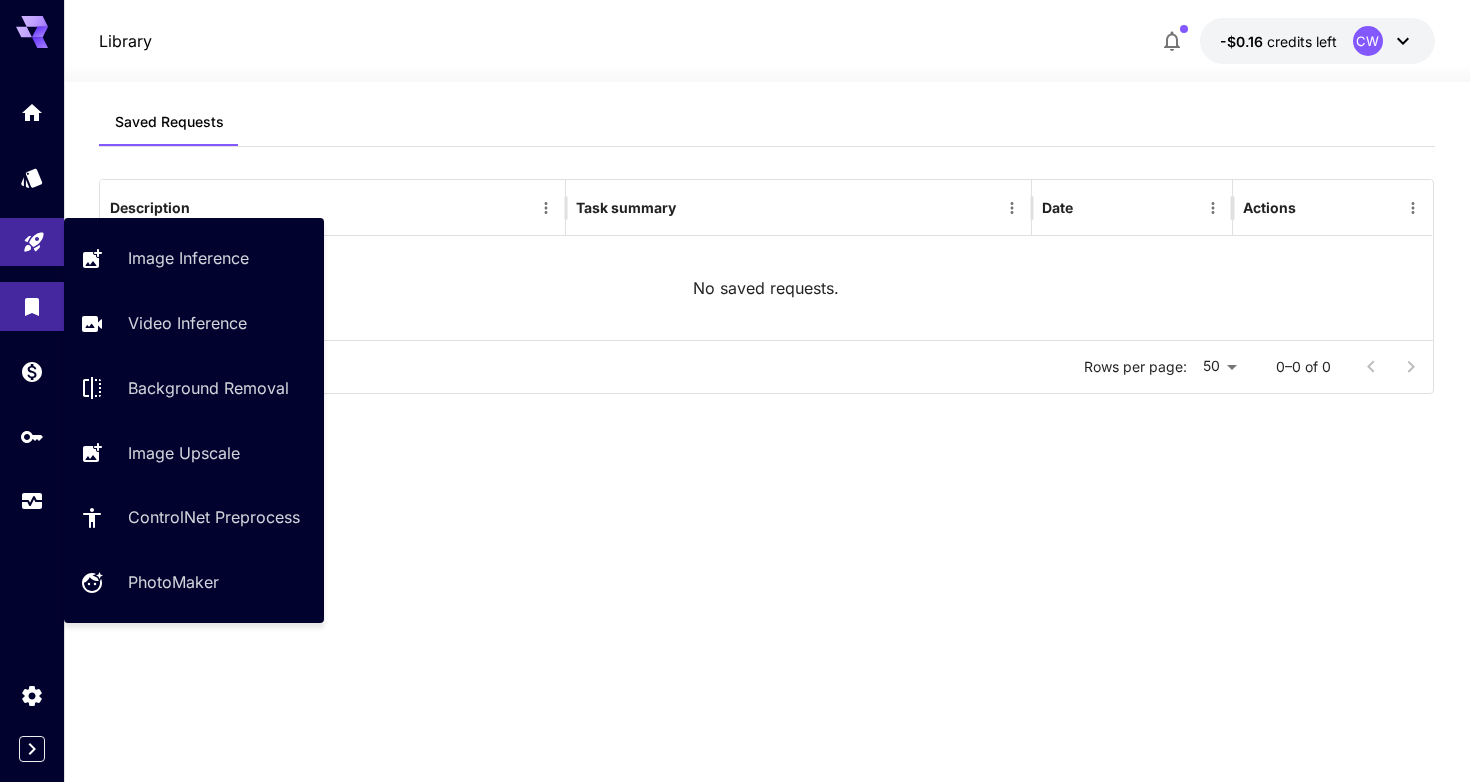 click at bounding box center [32, 242] 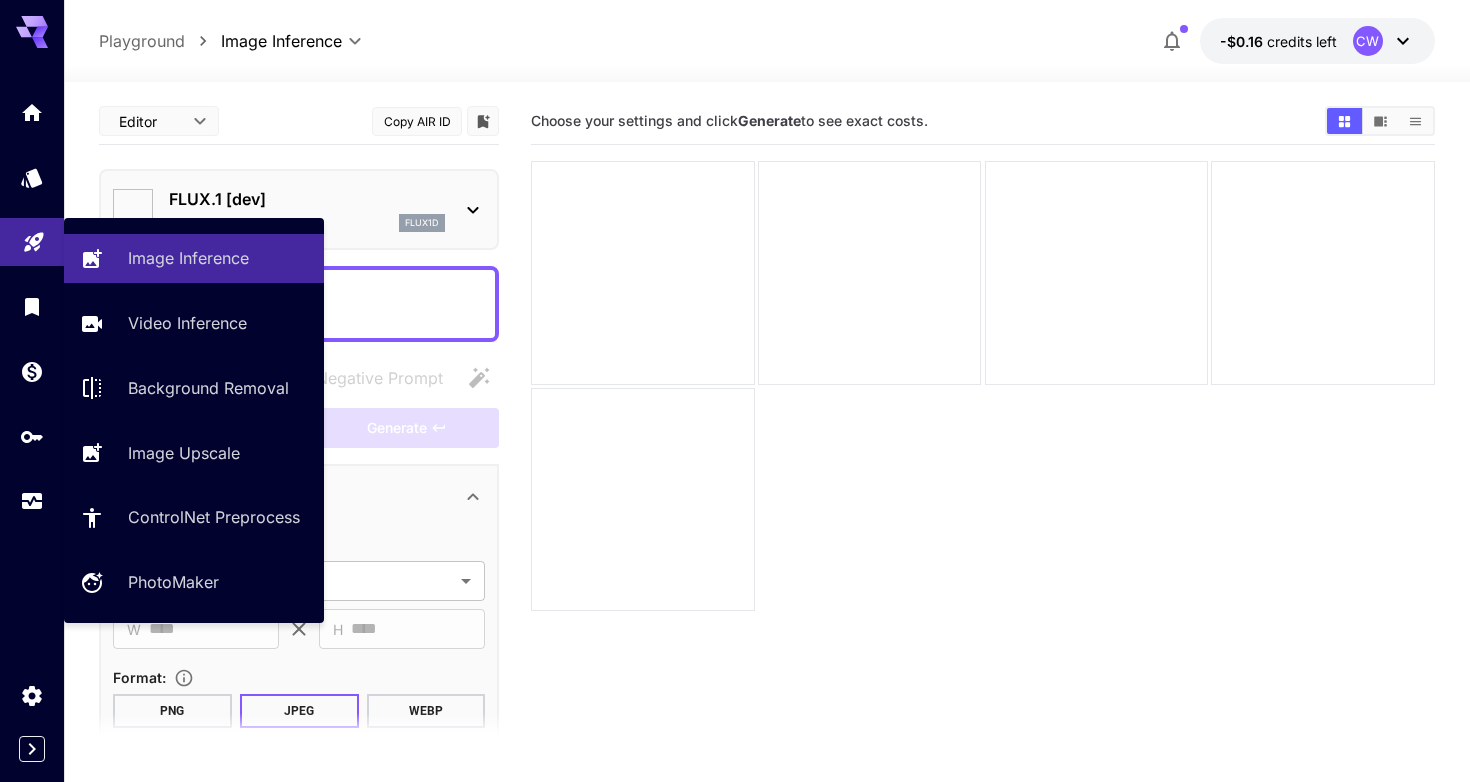 type on "**********" 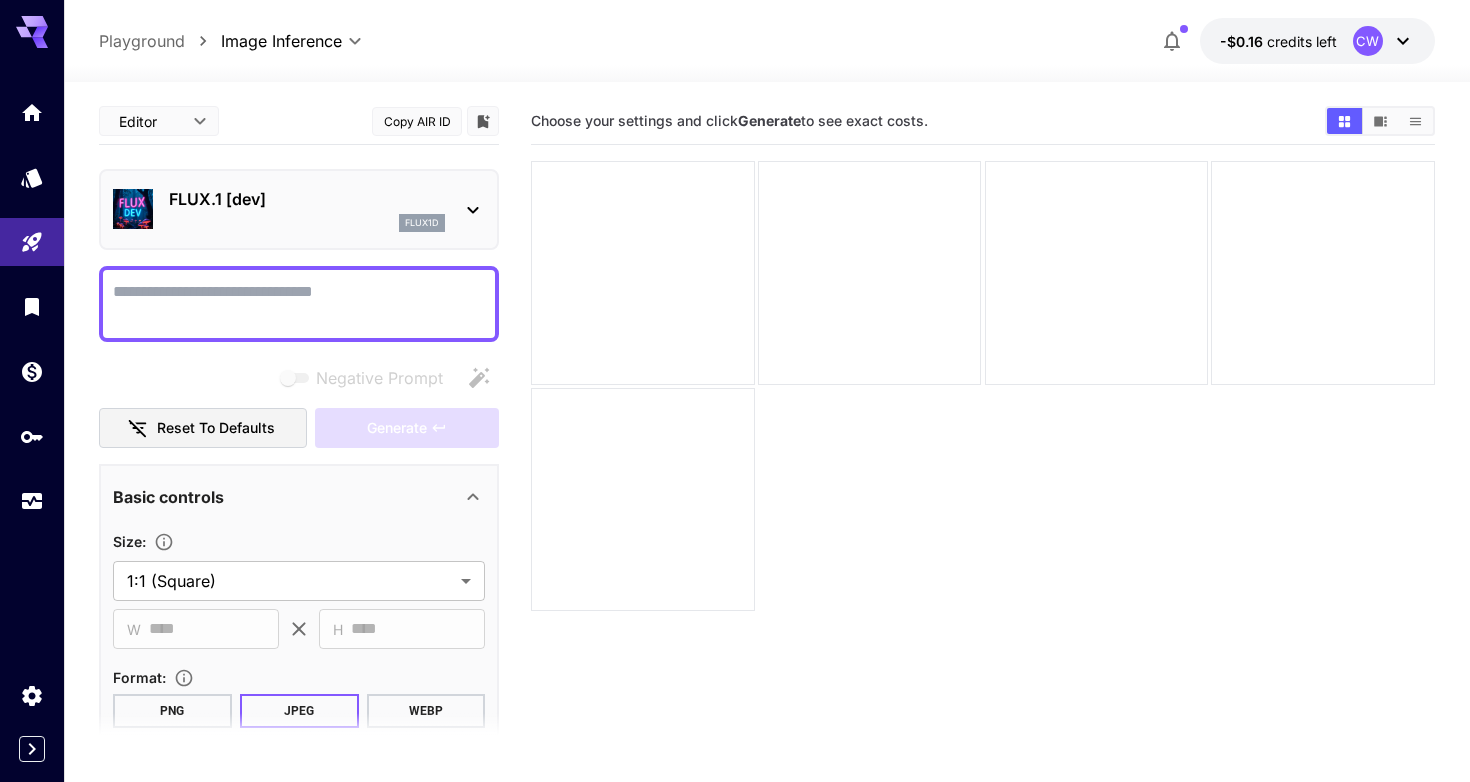 click on "FLUX.1 [dev] flux1d" at bounding box center [307, 209] 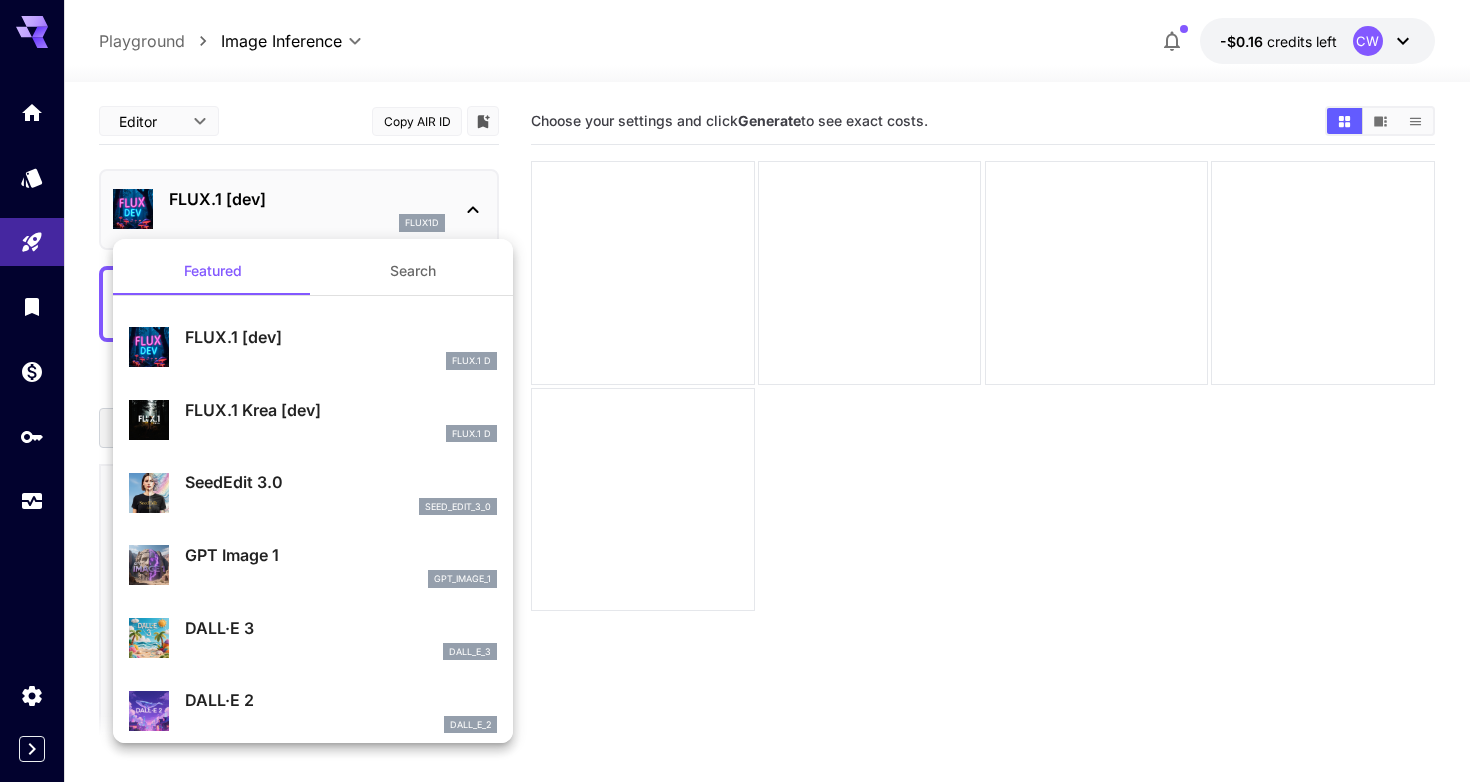 click on "FLUX.1 [dev]" at bounding box center [341, 337] 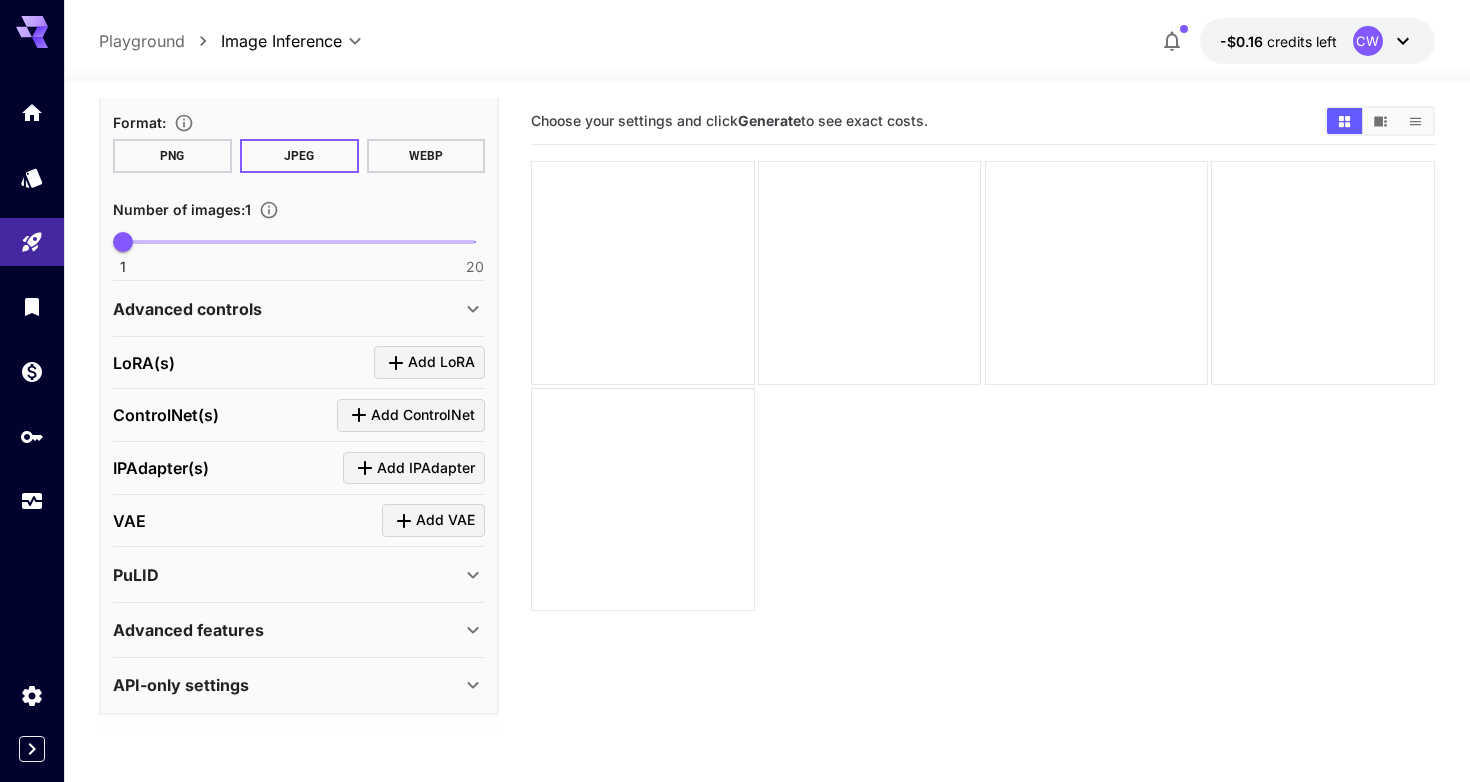 scroll, scrollTop: 554, scrollLeft: 0, axis: vertical 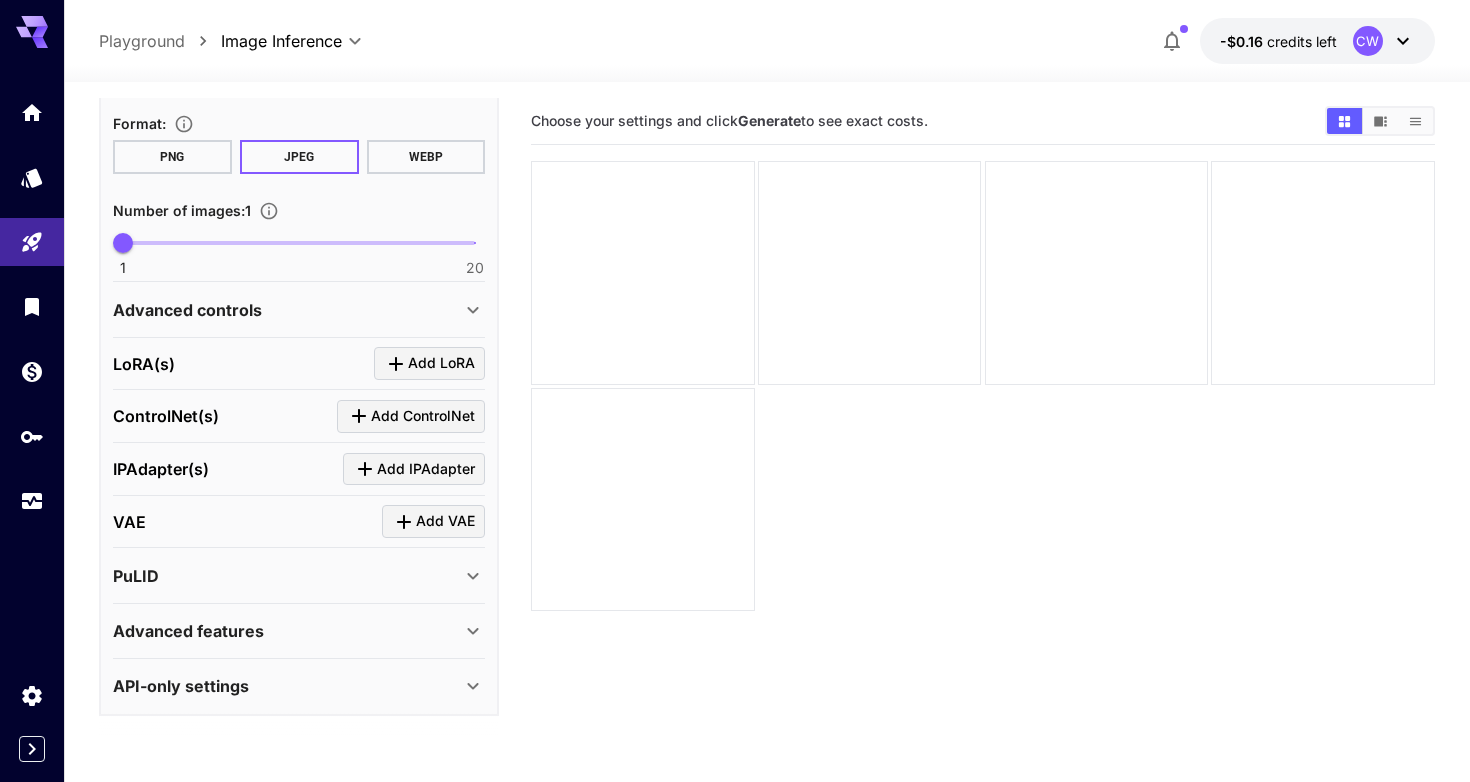 click on "Advanced controls" at bounding box center (287, 310) 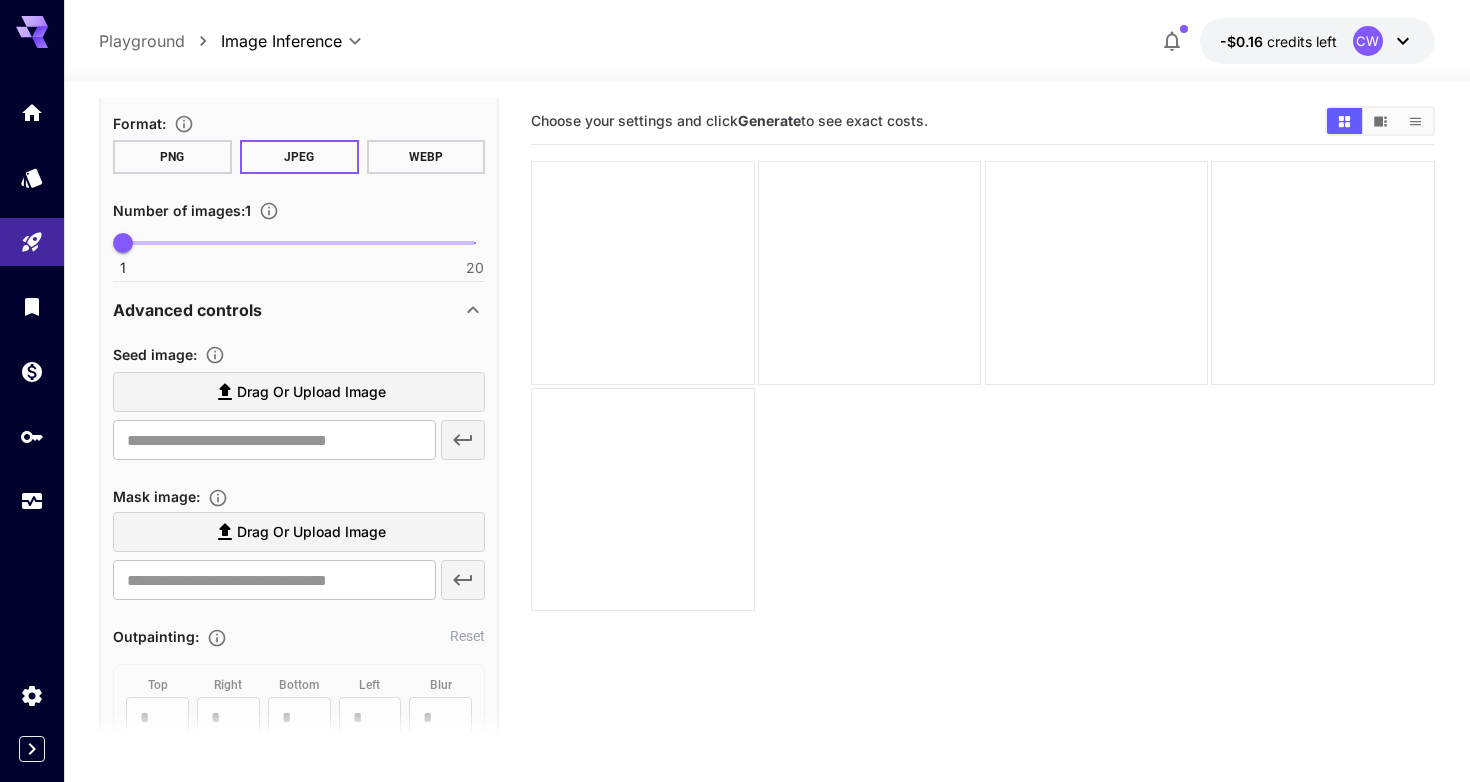 click on "Advanced controls" at bounding box center (287, 310) 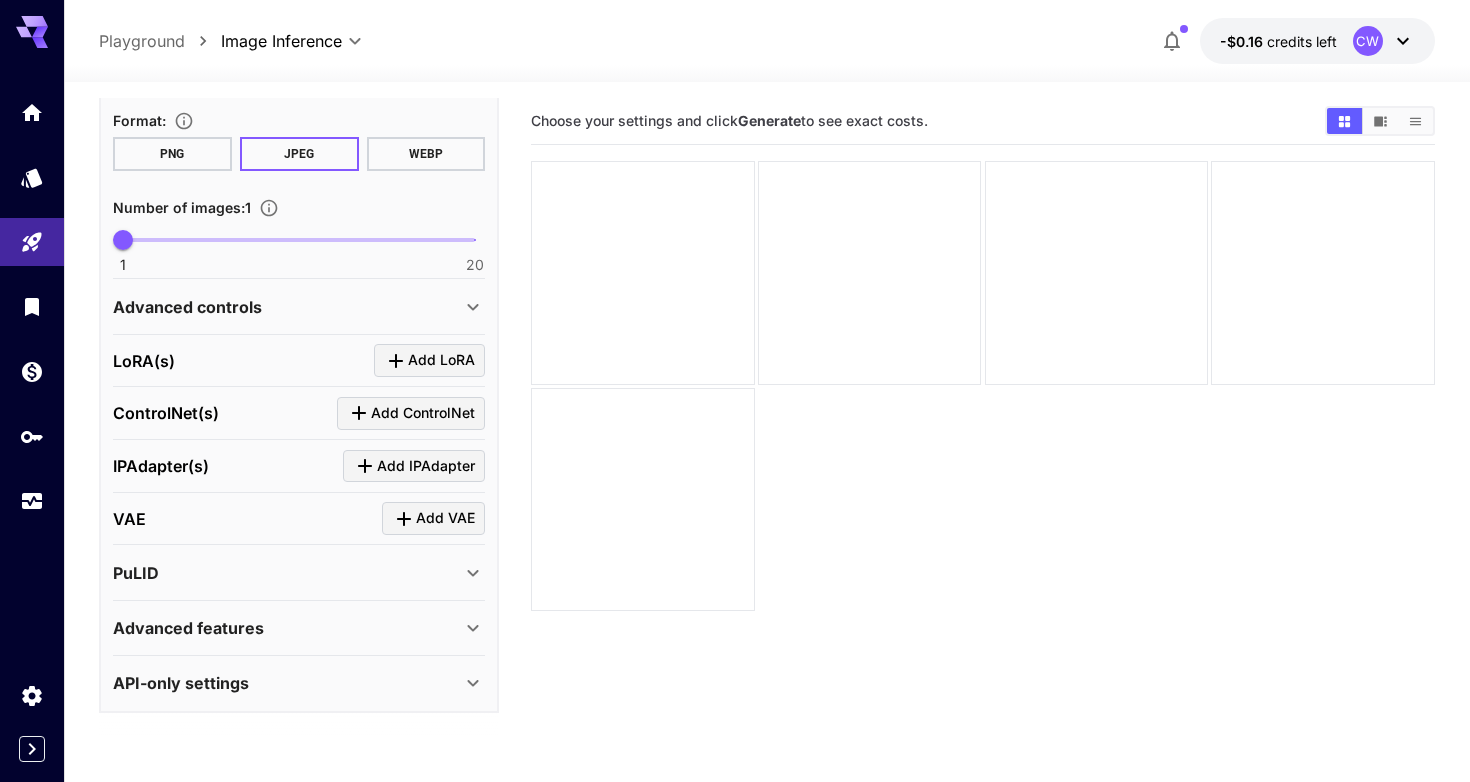 scroll, scrollTop: 554, scrollLeft: 0, axis: vertical 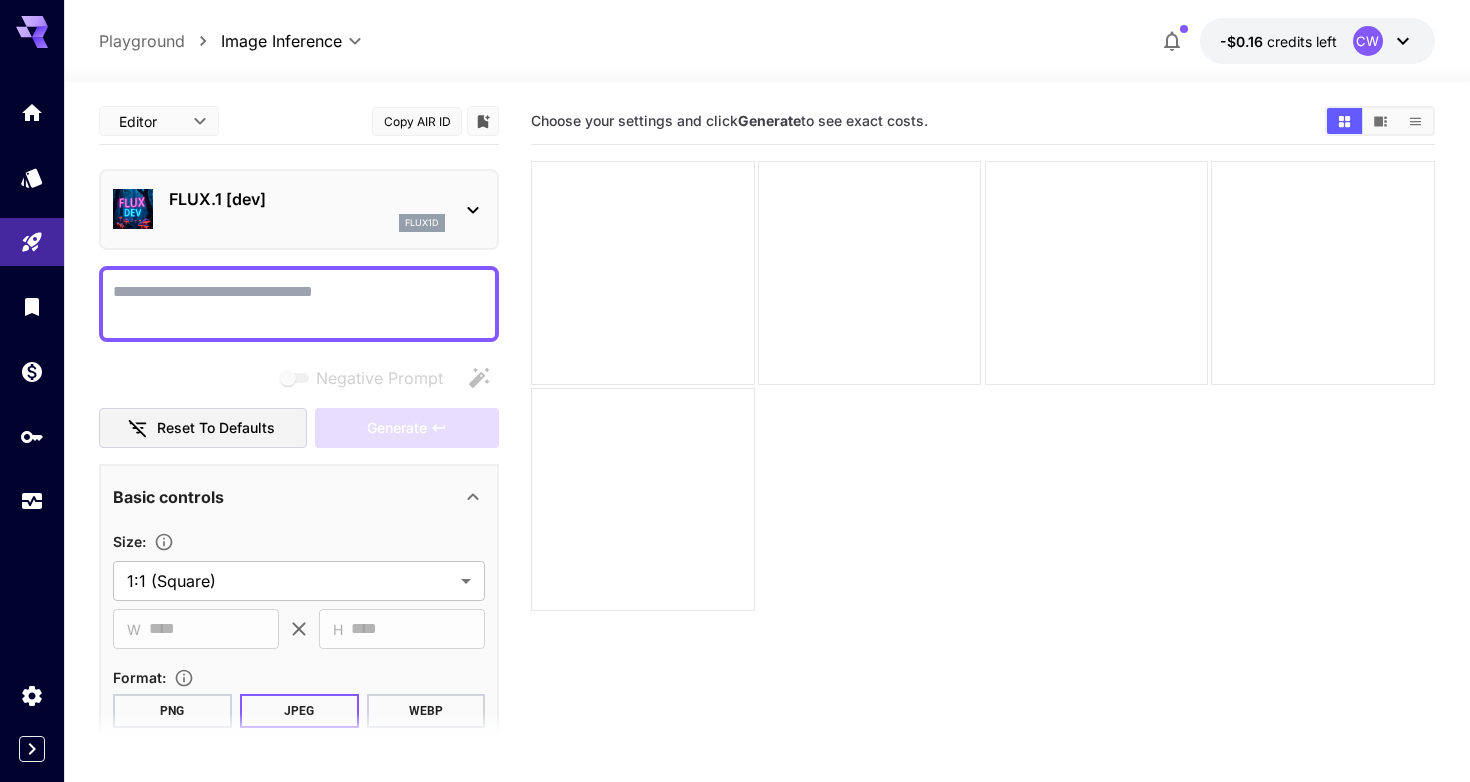 click on "Negative Prompt" at bounding box center [299, 304] 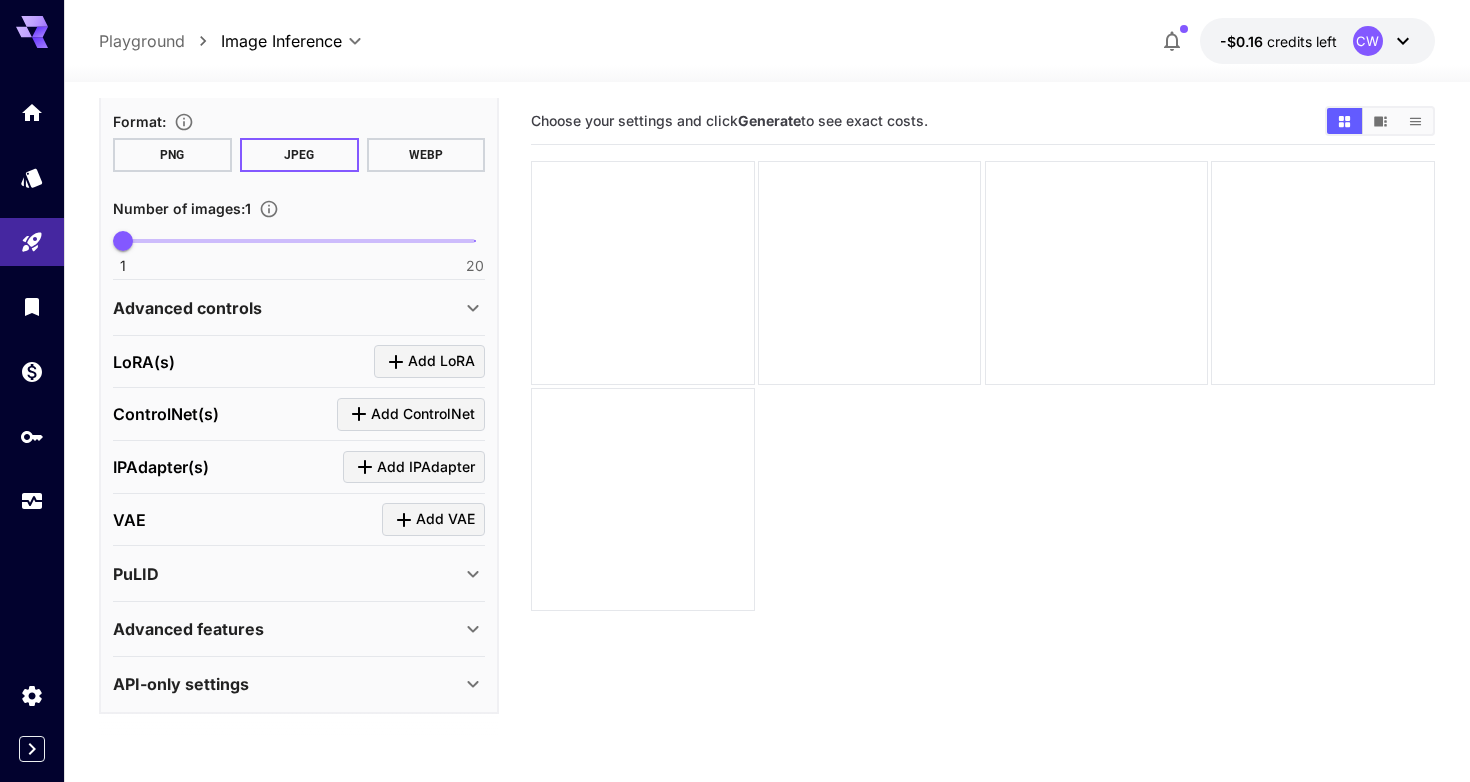 scroll, scrollTop: 554, scrollLeft: 0, axis: vertical 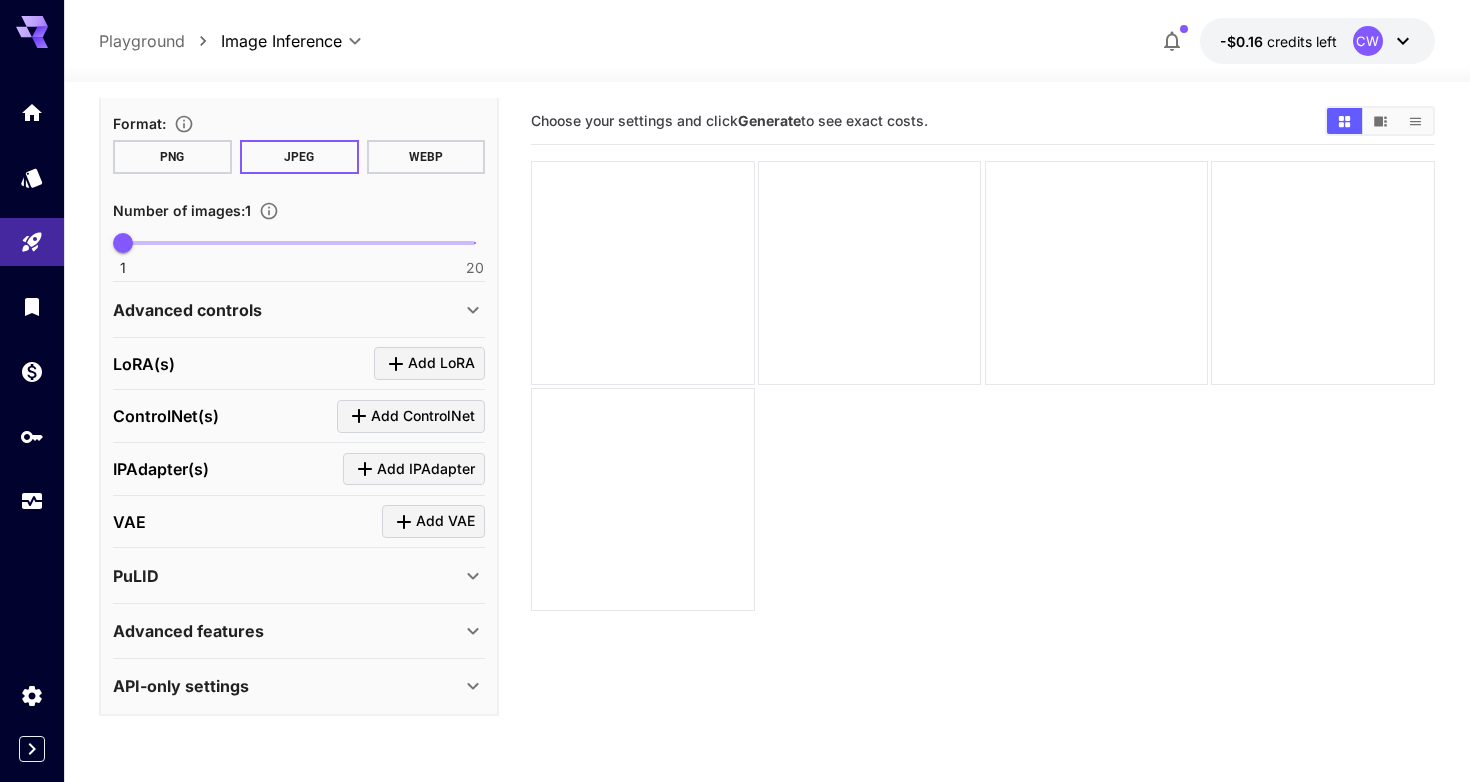 type on "***" 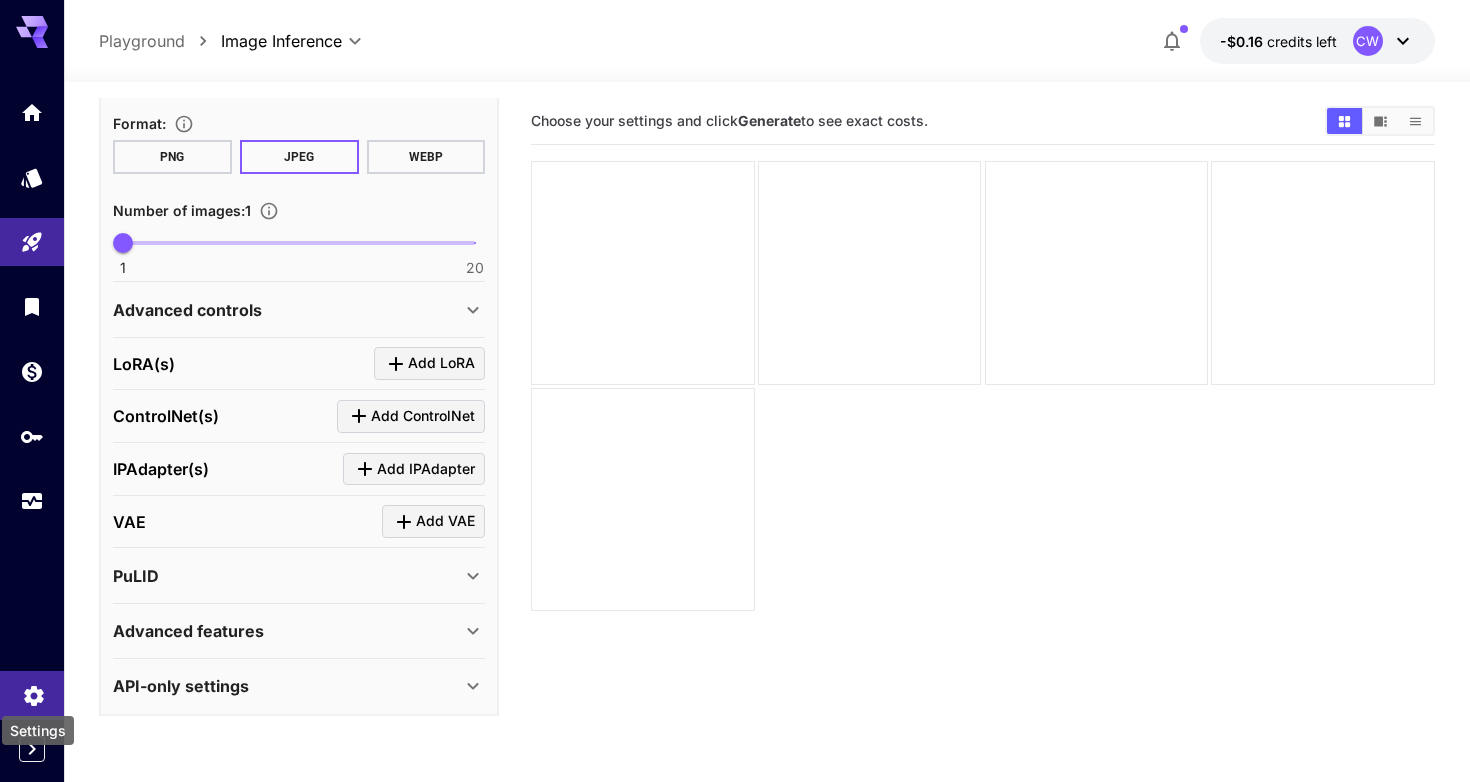 click 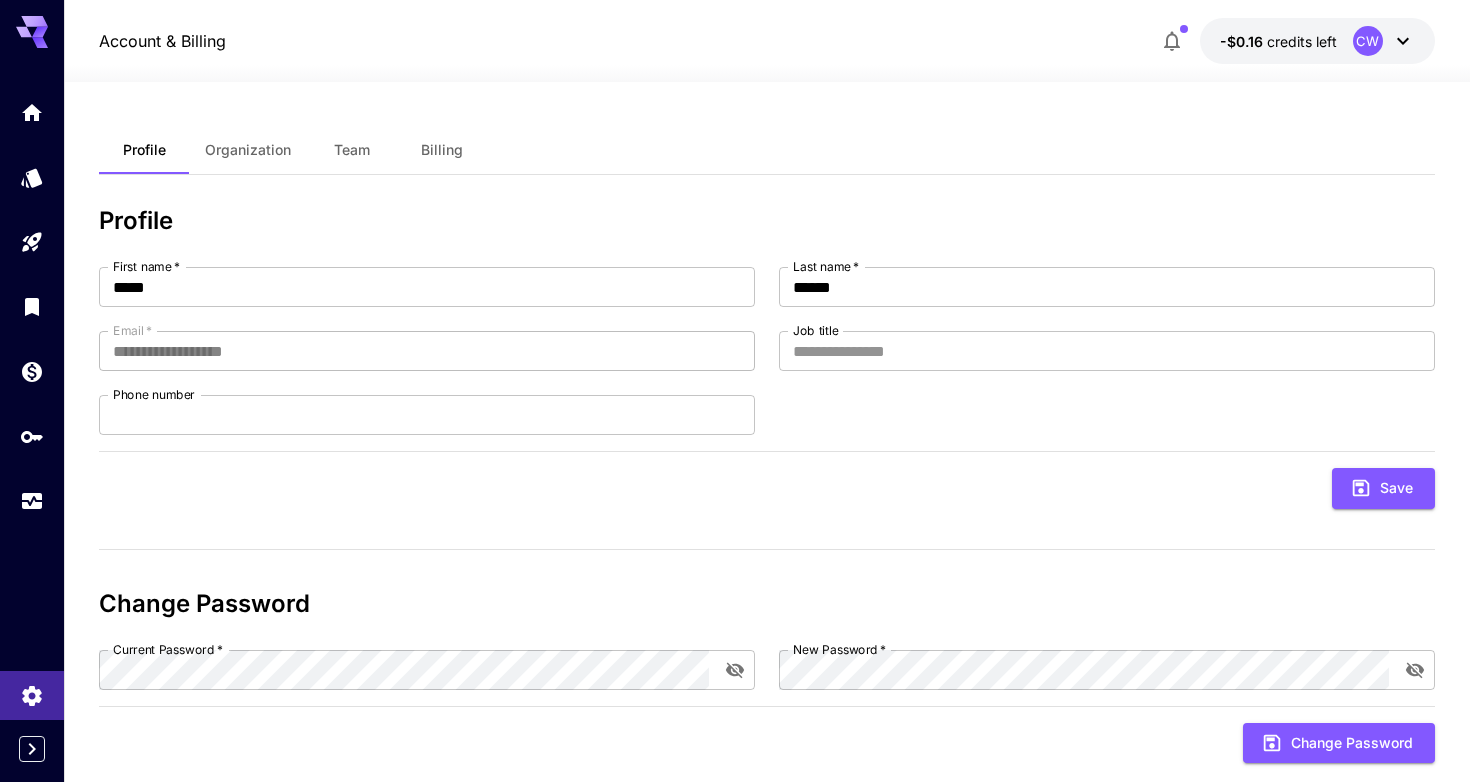 scroll, scrollTop: 0, scrollLeft: 0, axis: both 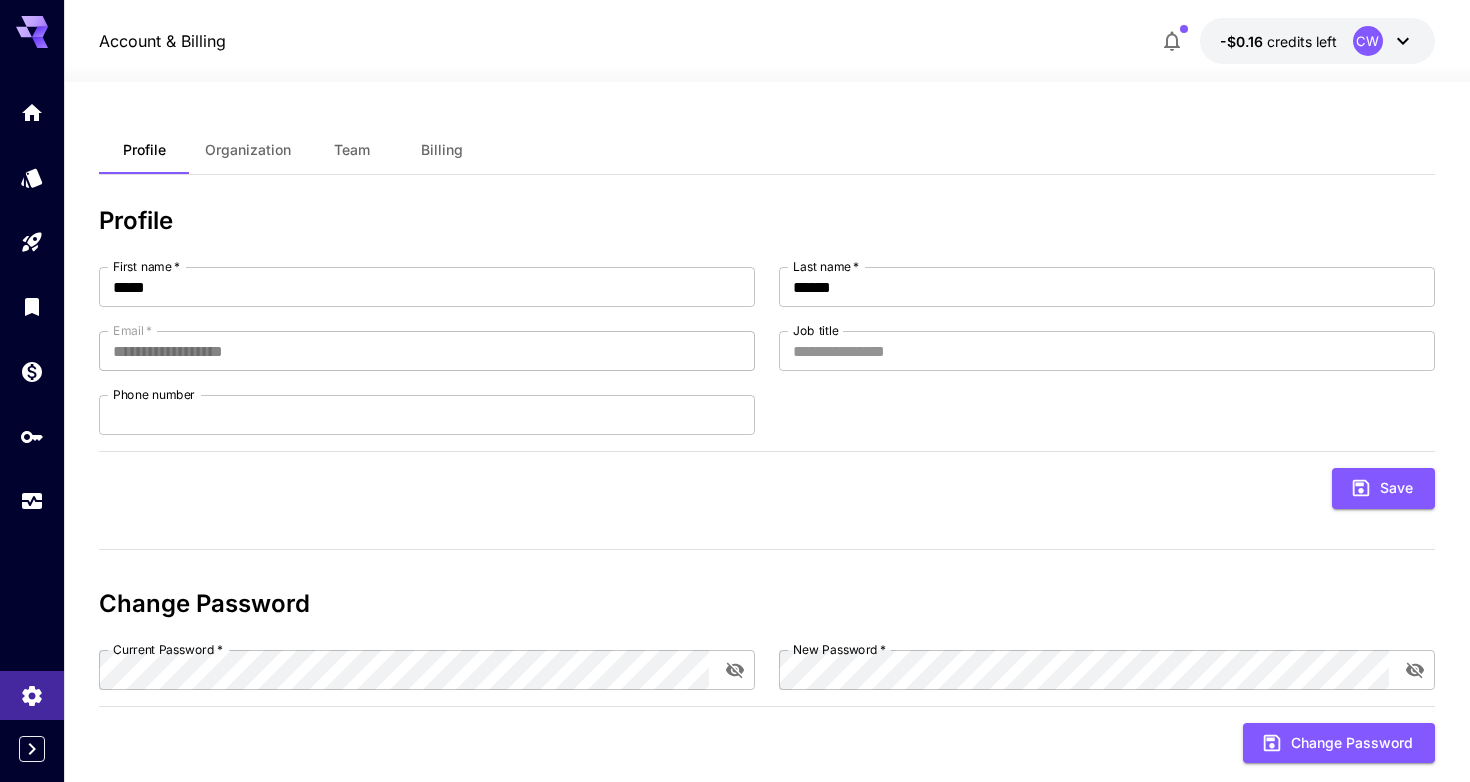 click on "Organization" at bounding box center [248, 150] 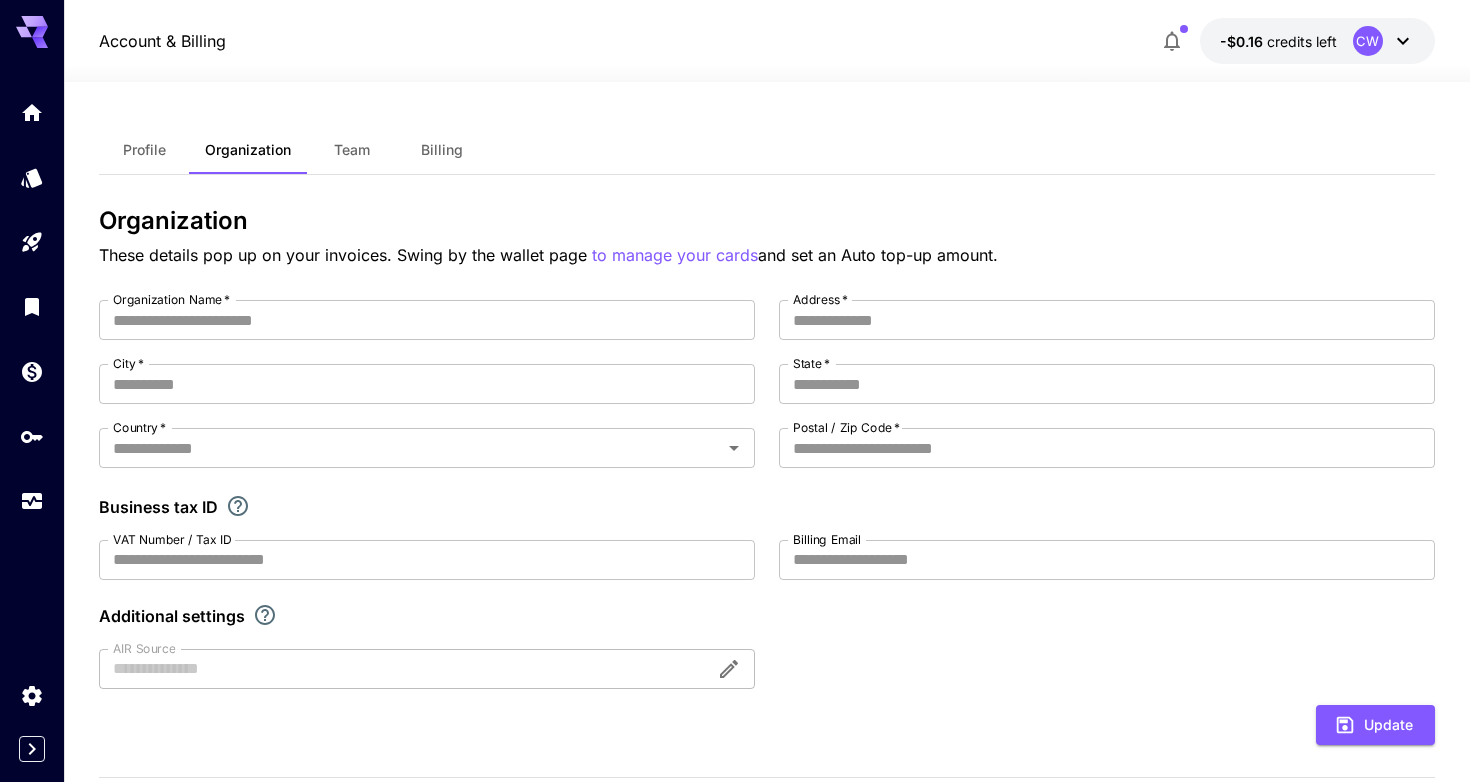 type on "**********" 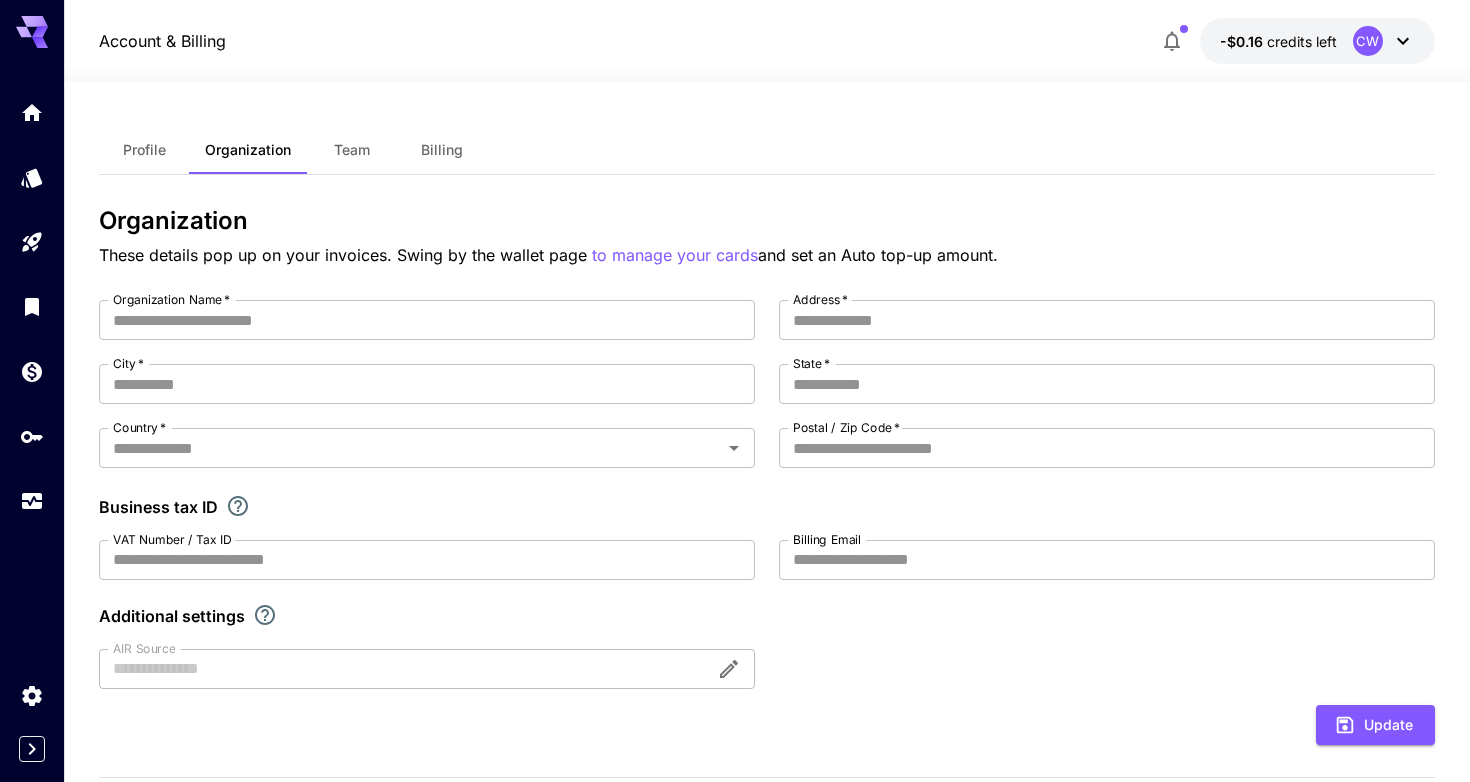 type on "*" 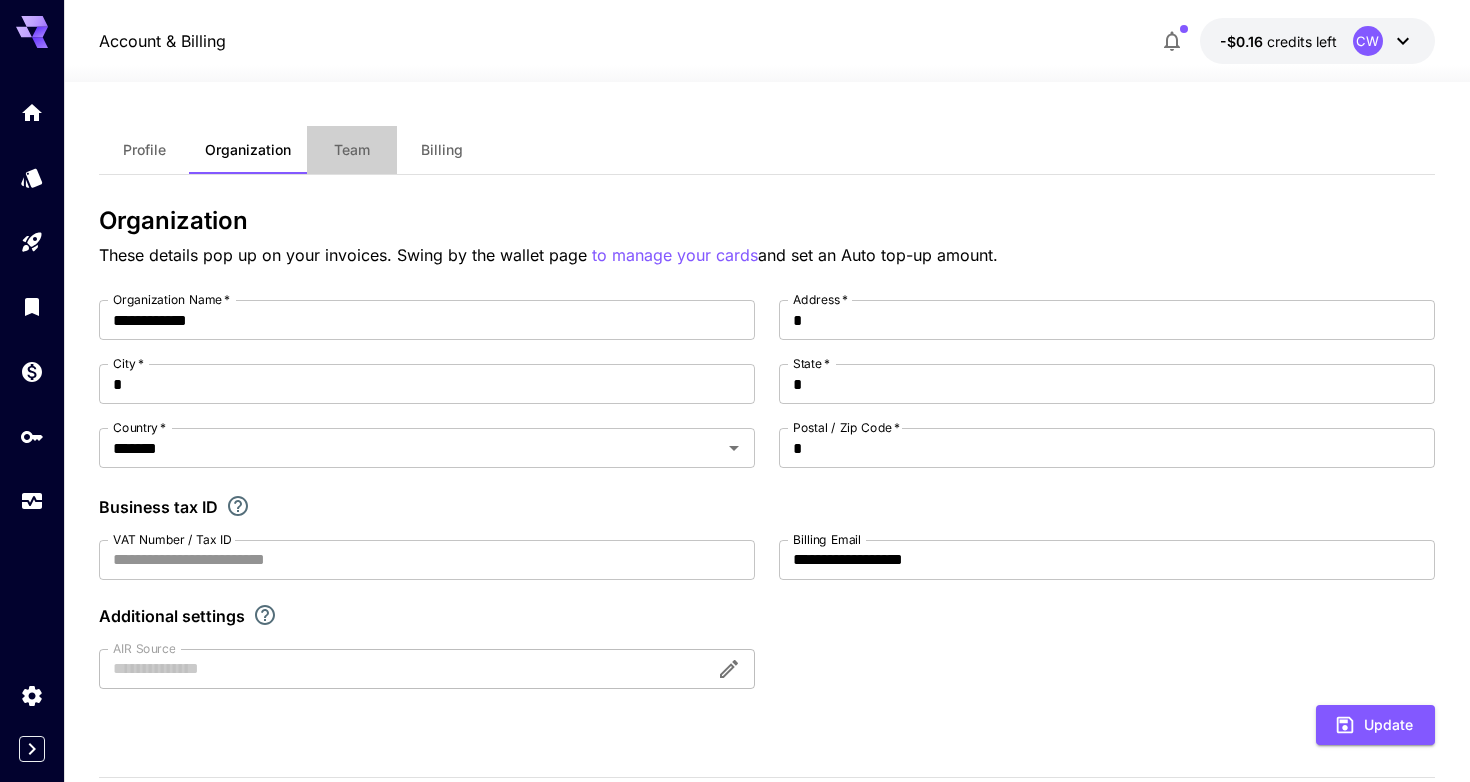 click on "Team" at bounding box center [352, 150] 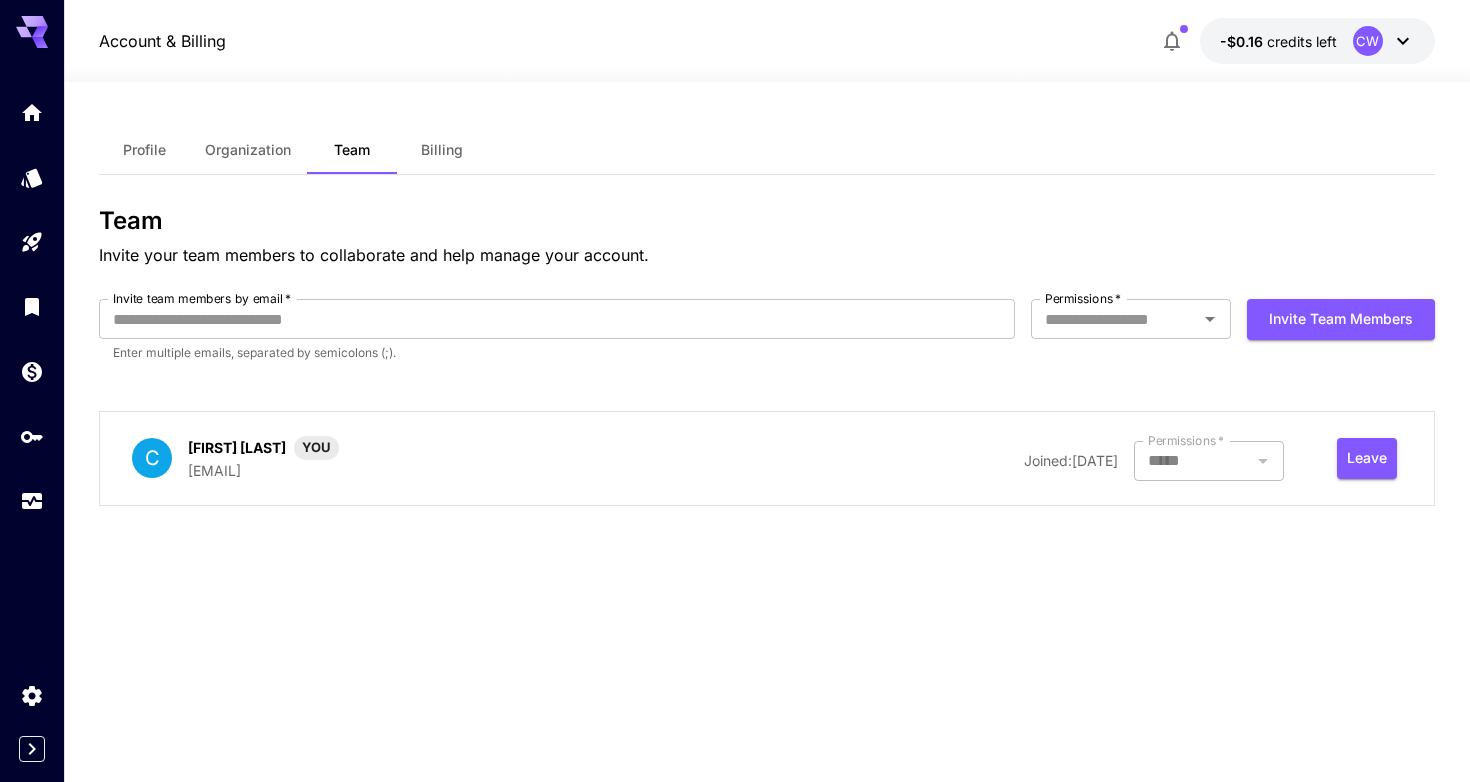 click on "Billing" at bounding box center (442, 150) 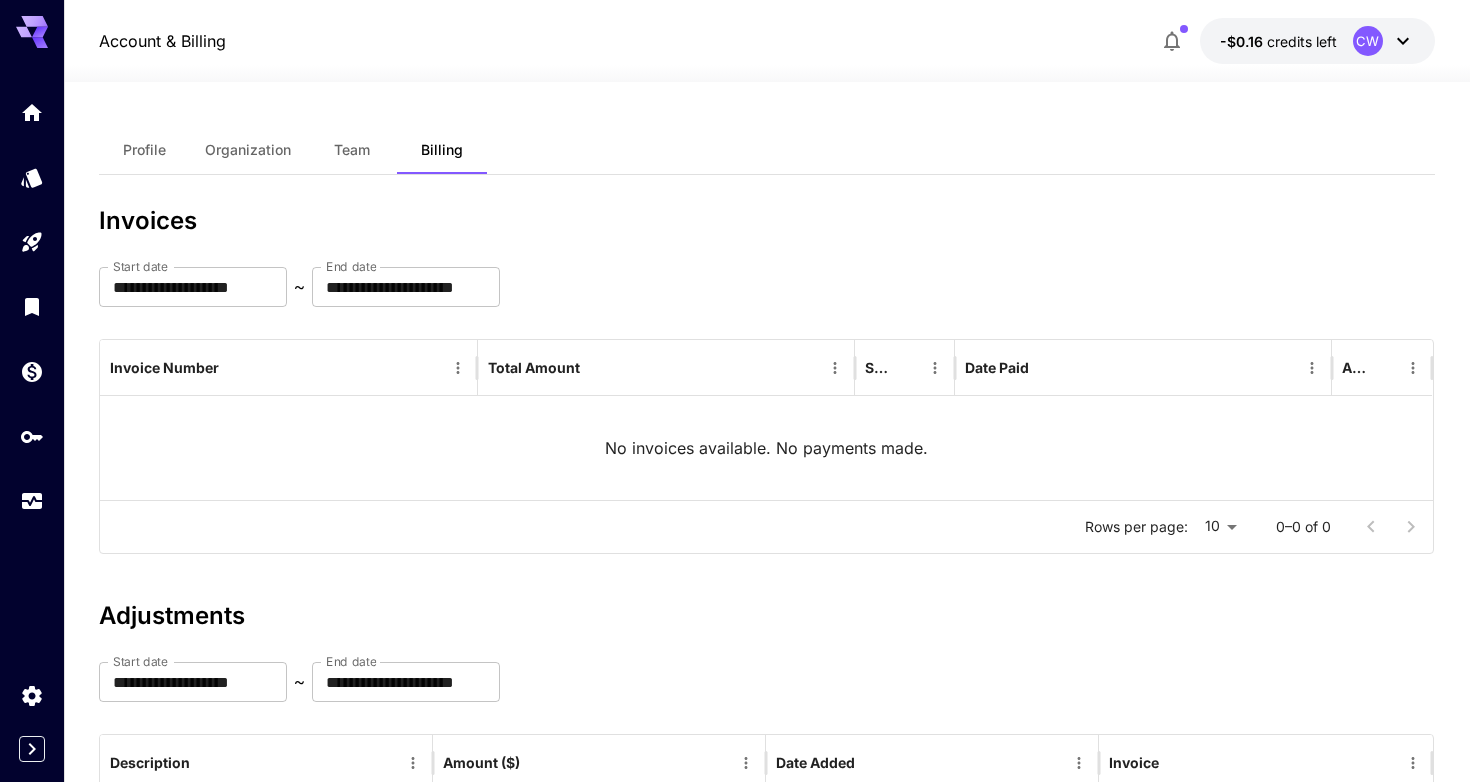 scroll, scrollTop: 0, scrollLeft: 0, axis: both 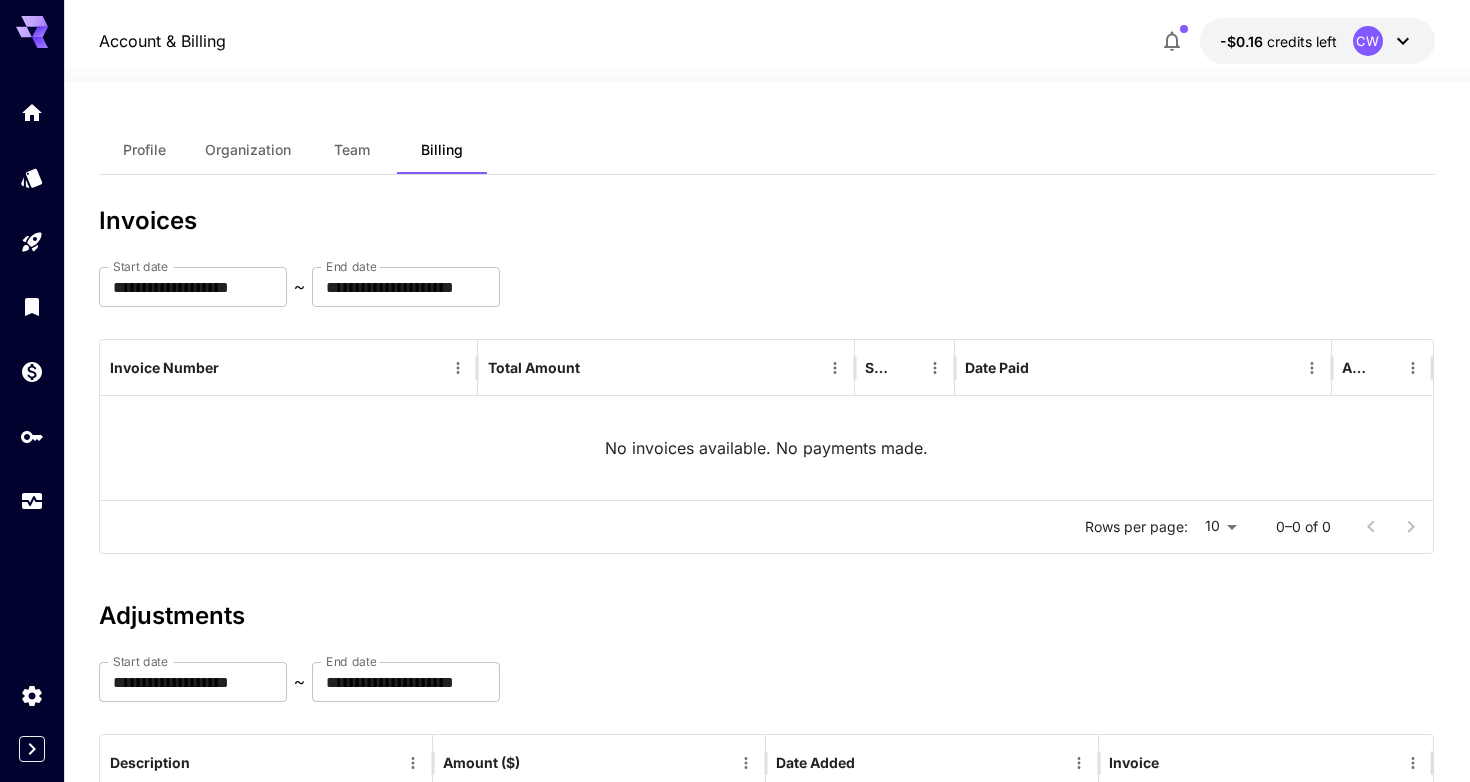 click on "Team" at bounding box center (352, 150) 